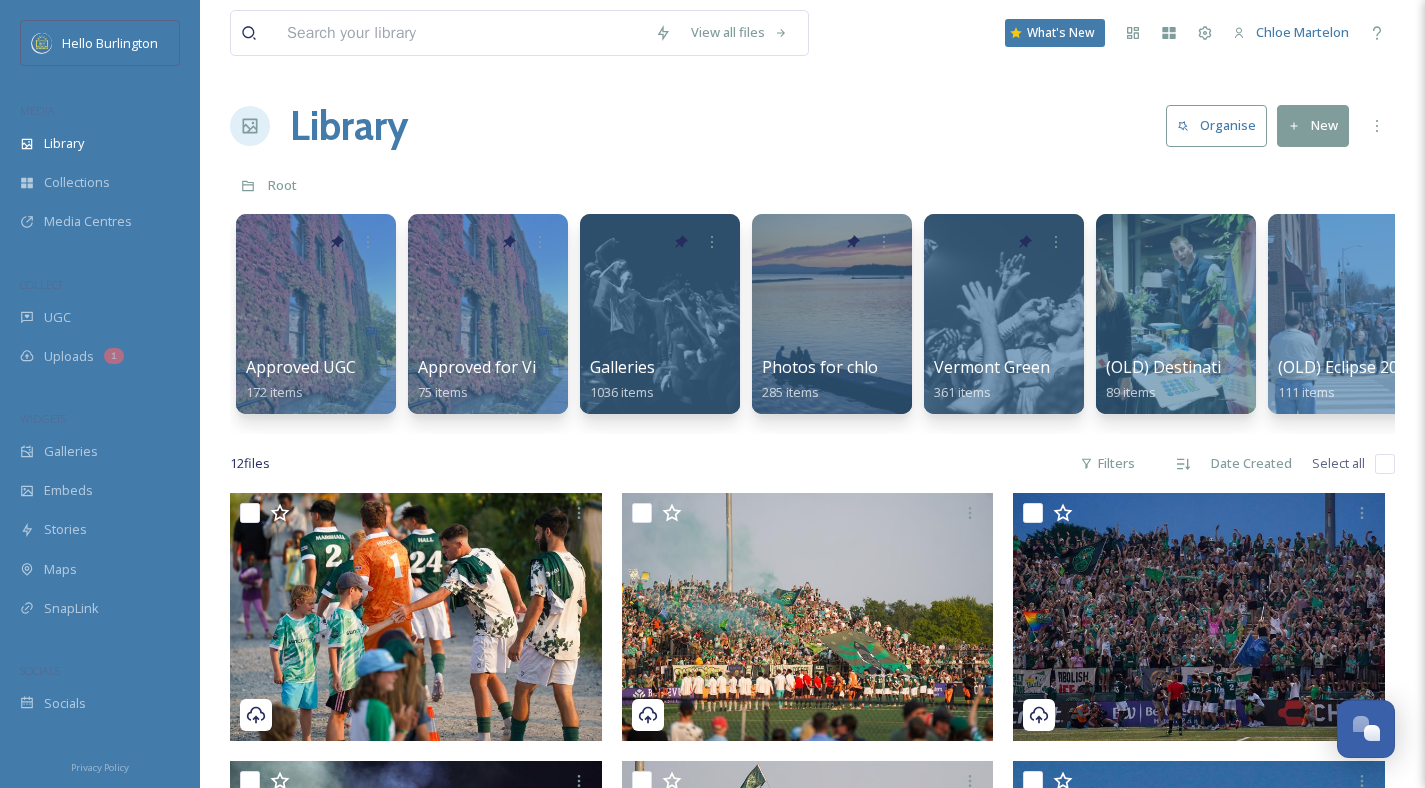 scroll, scrollTop: 0, scrollLeft: 0, axis: both 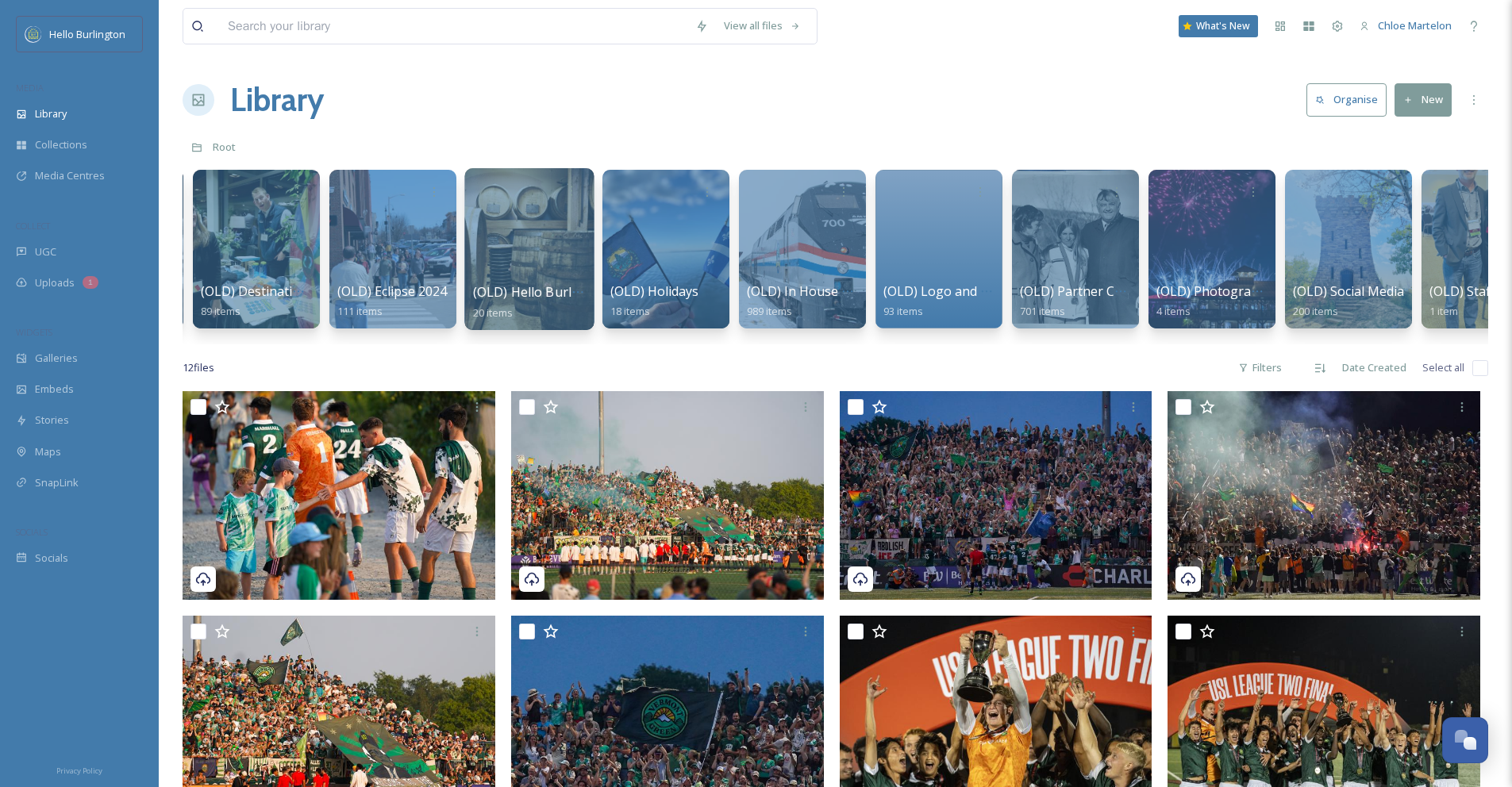 click at bounding box center (529, 249) 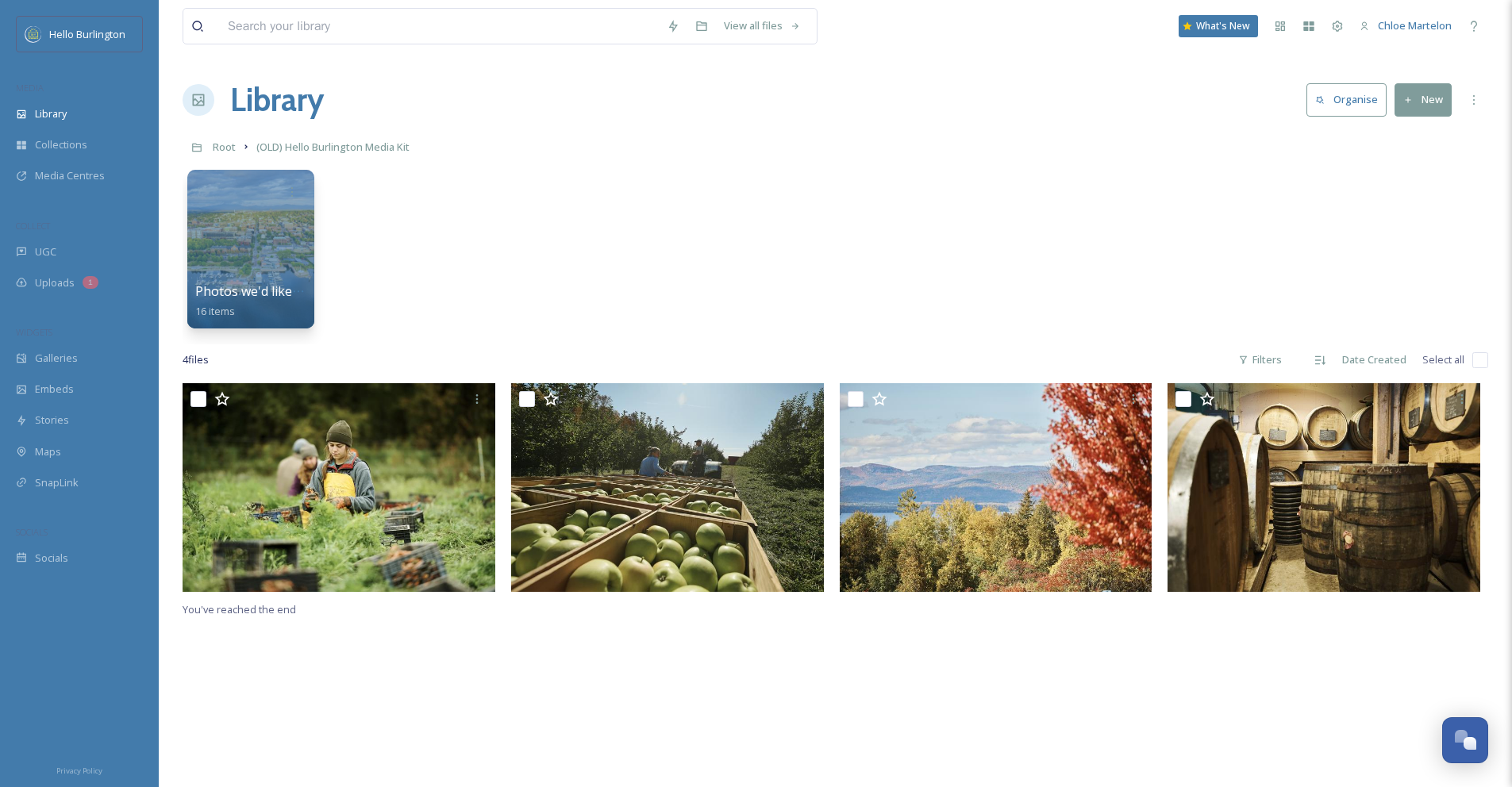click on "Library" at bounding box center (277, 100) 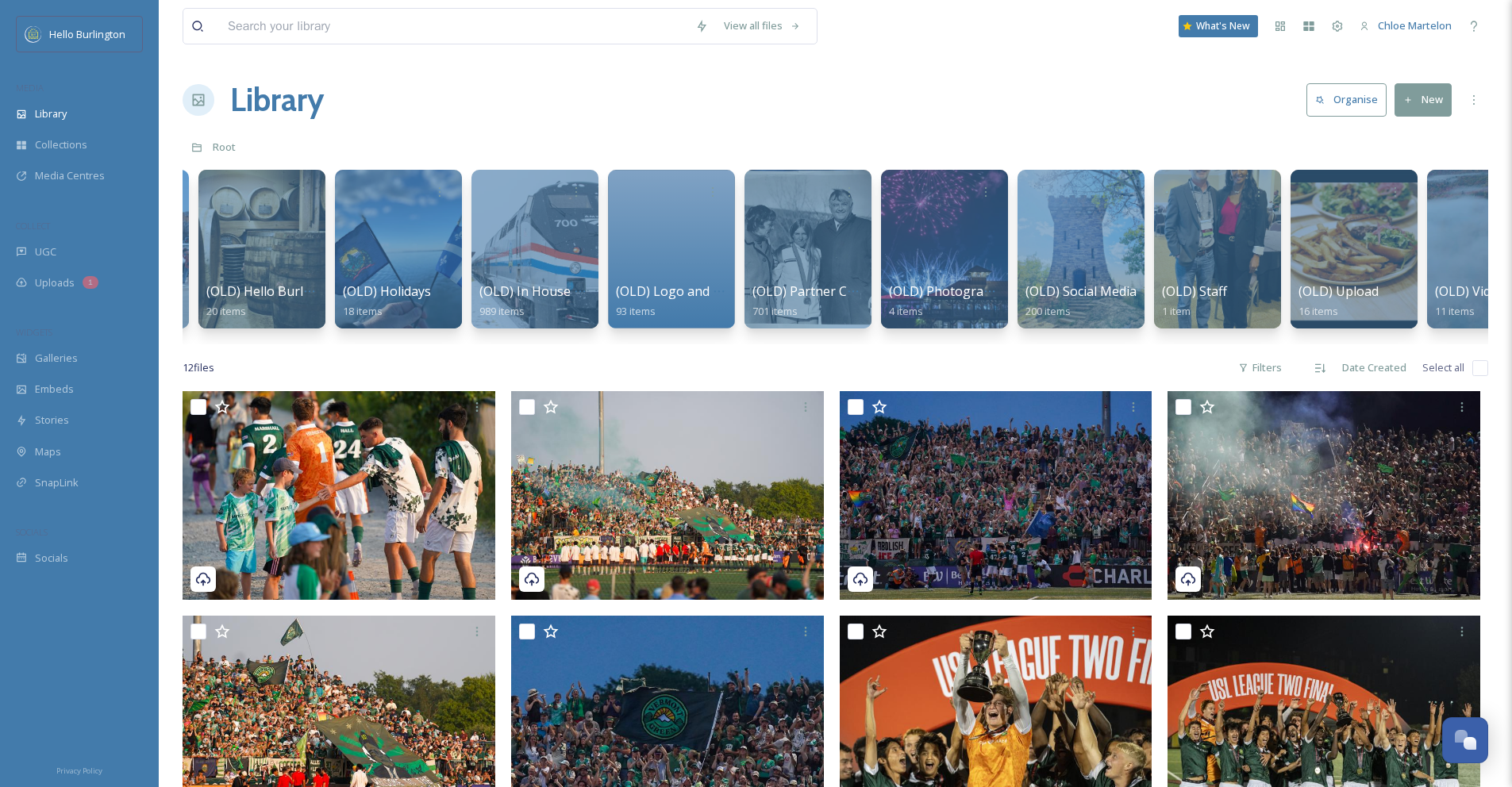 scroll, scrollTop: 0, scrollLeft: 951, axis: horizontal 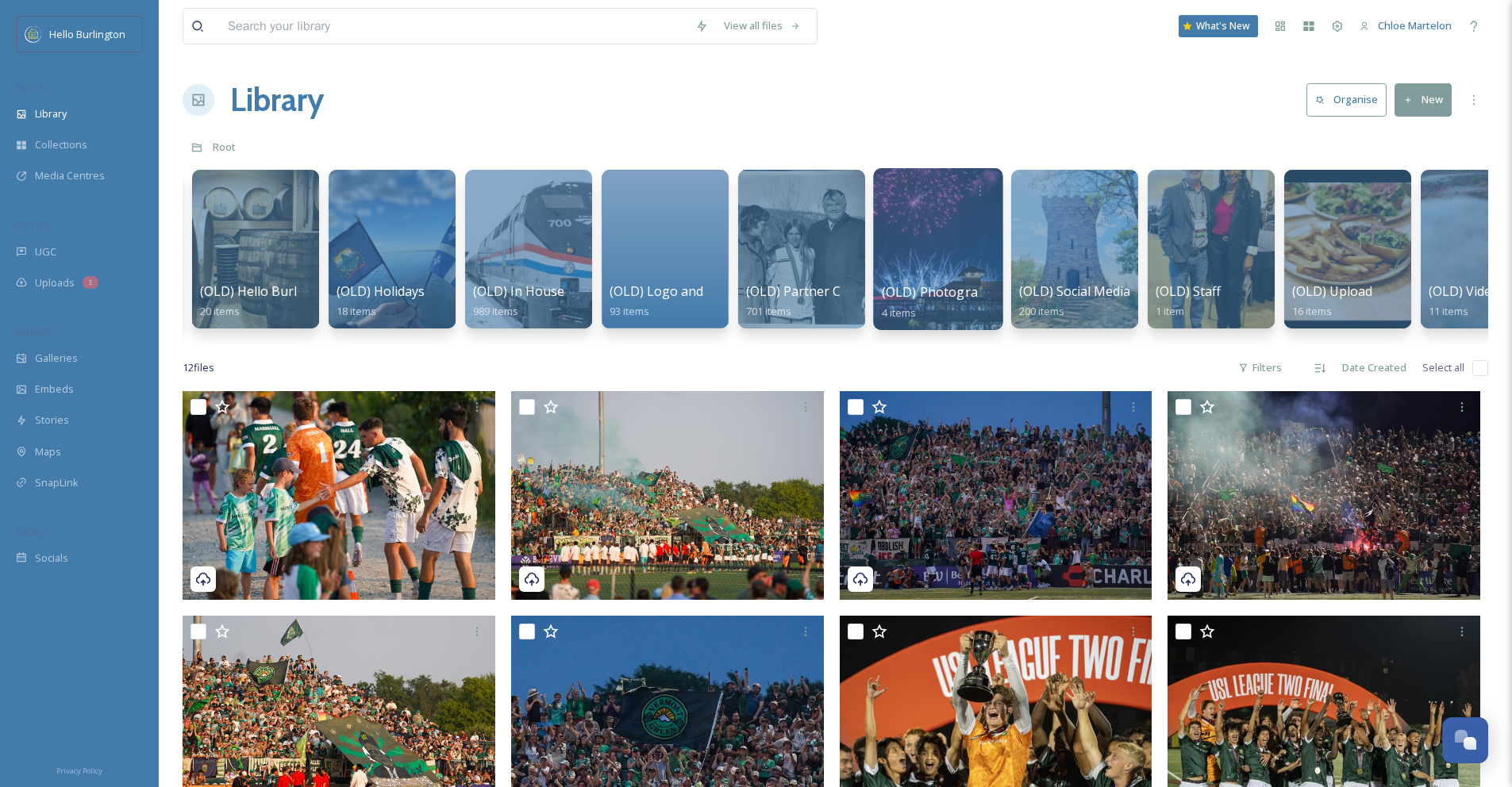 click at bounding box center [937, 249] 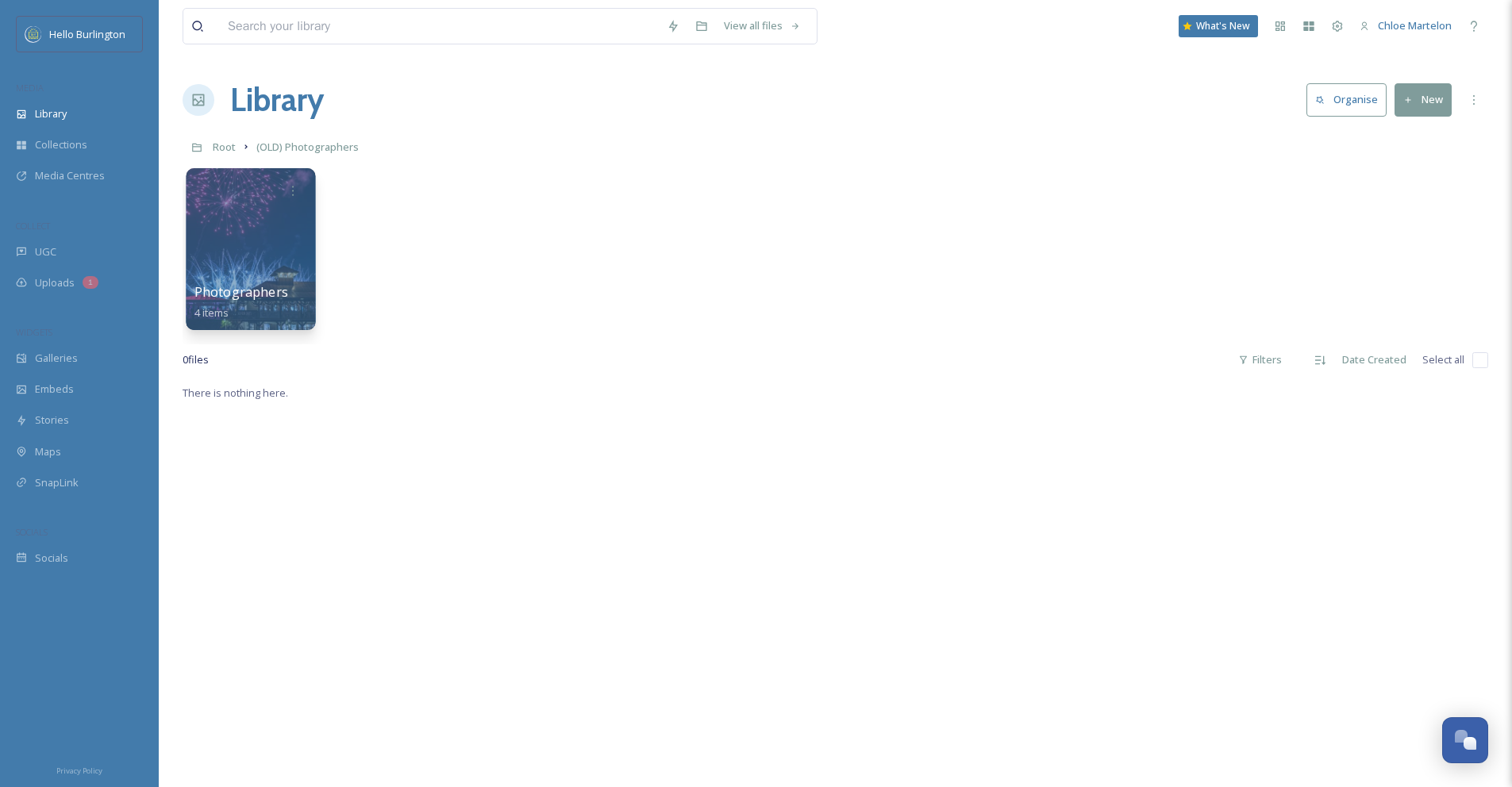 click at bounding box center [250, 249] 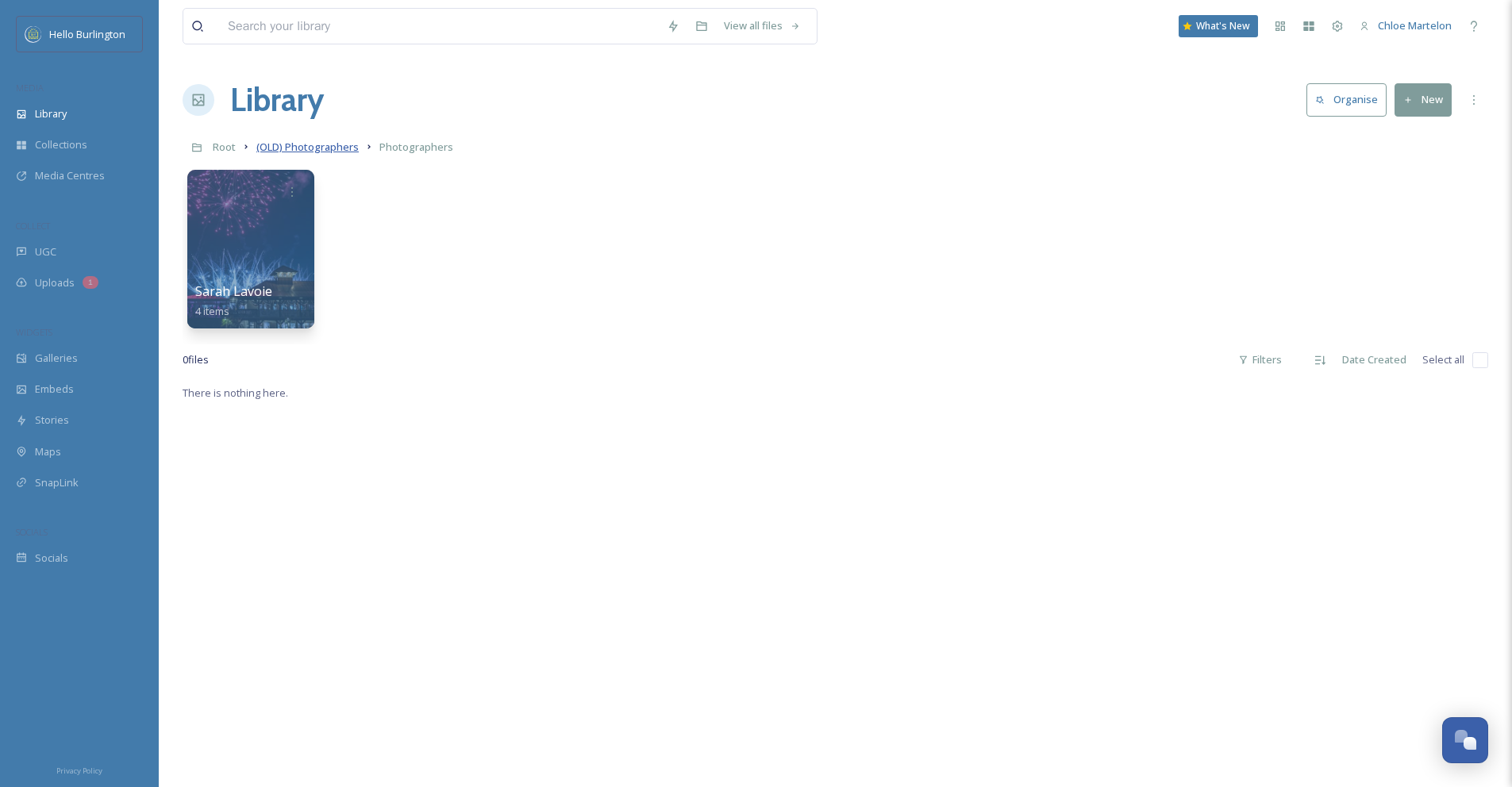 click on "(OLD) Photographers" at bounding box center (307, 147) 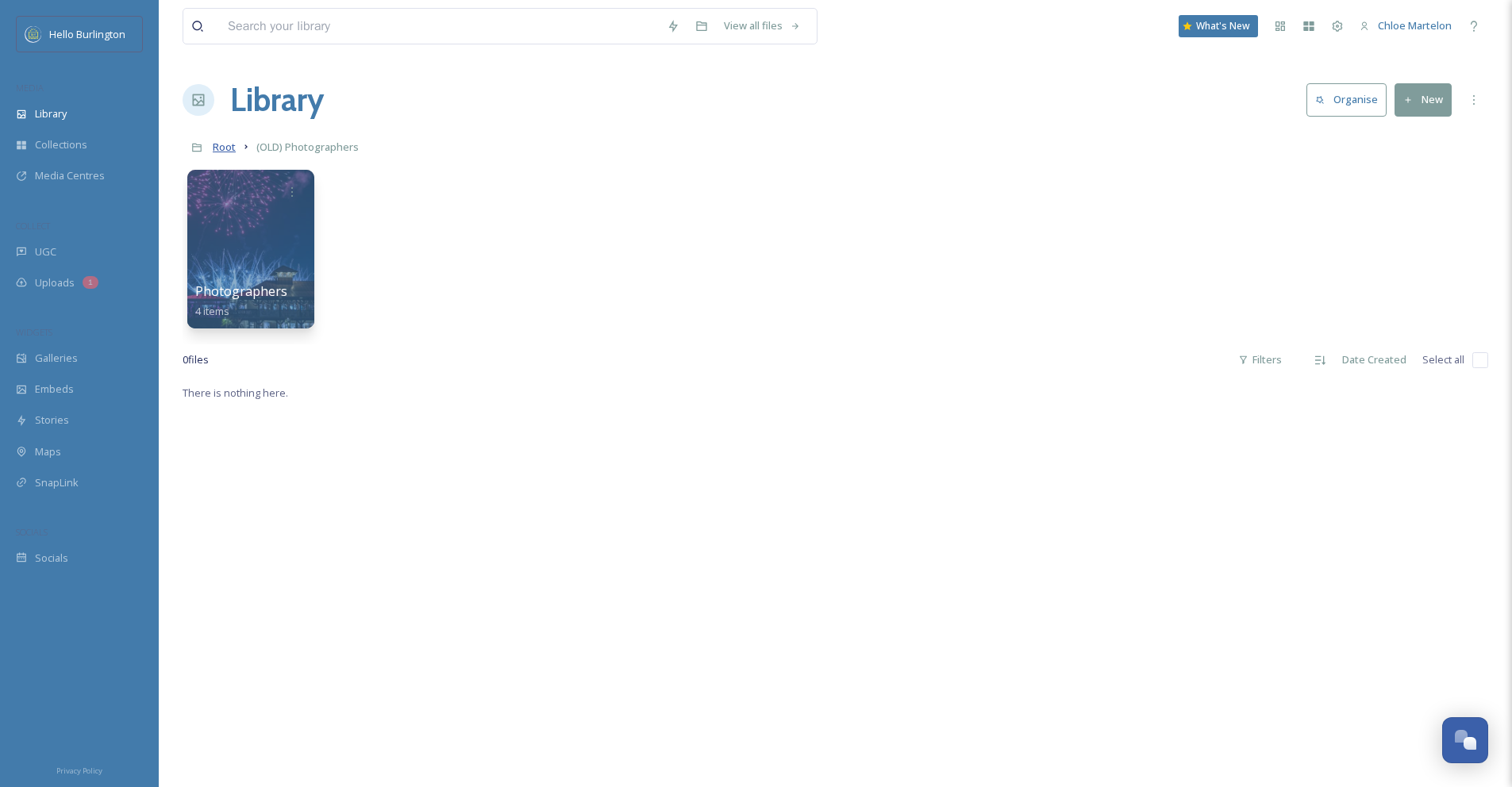click on "Root" at bounding box center [224, 147] 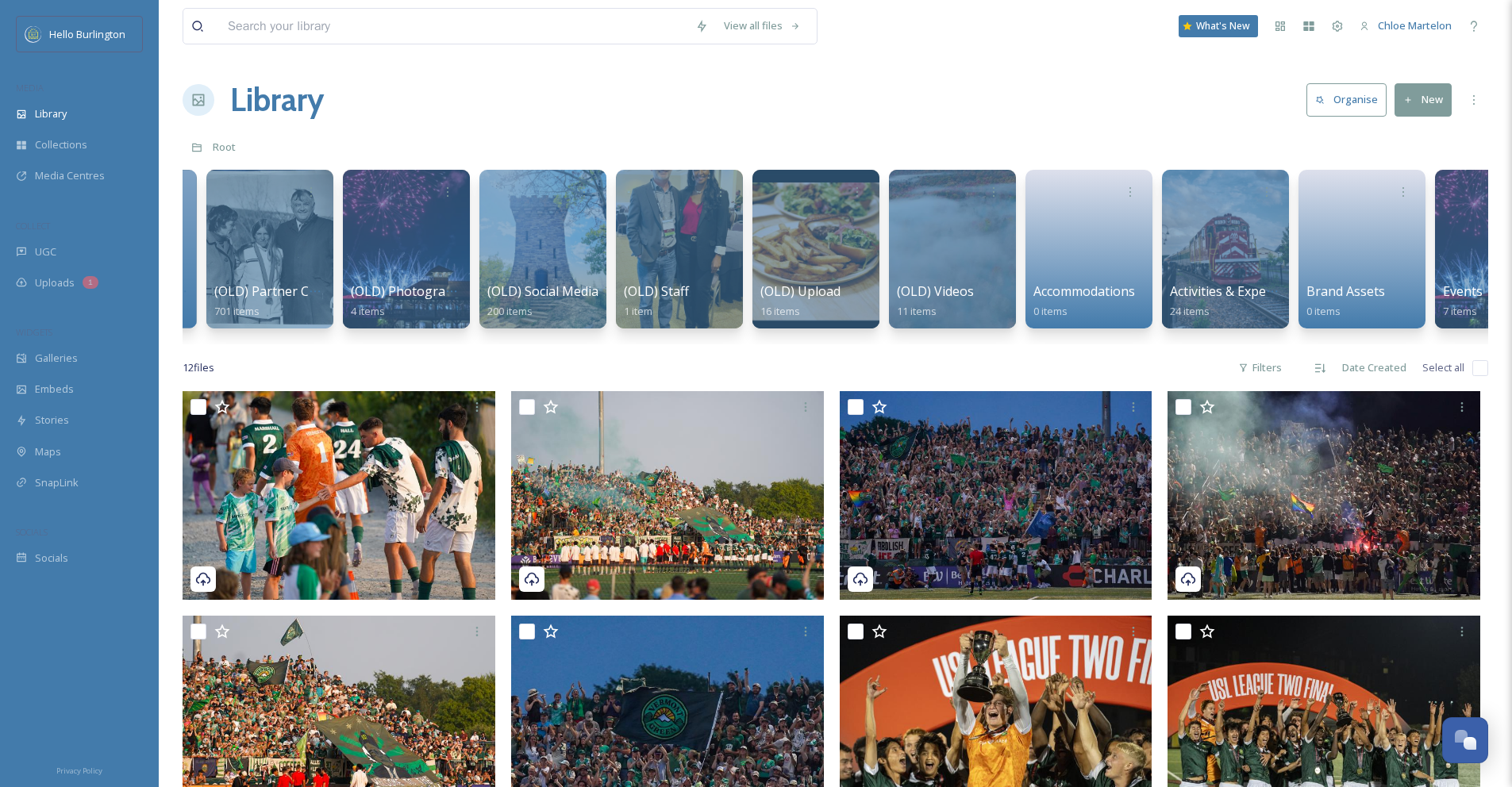 scroll, scrollTop: 0, scrollLeft: 1495, axis: horizontal 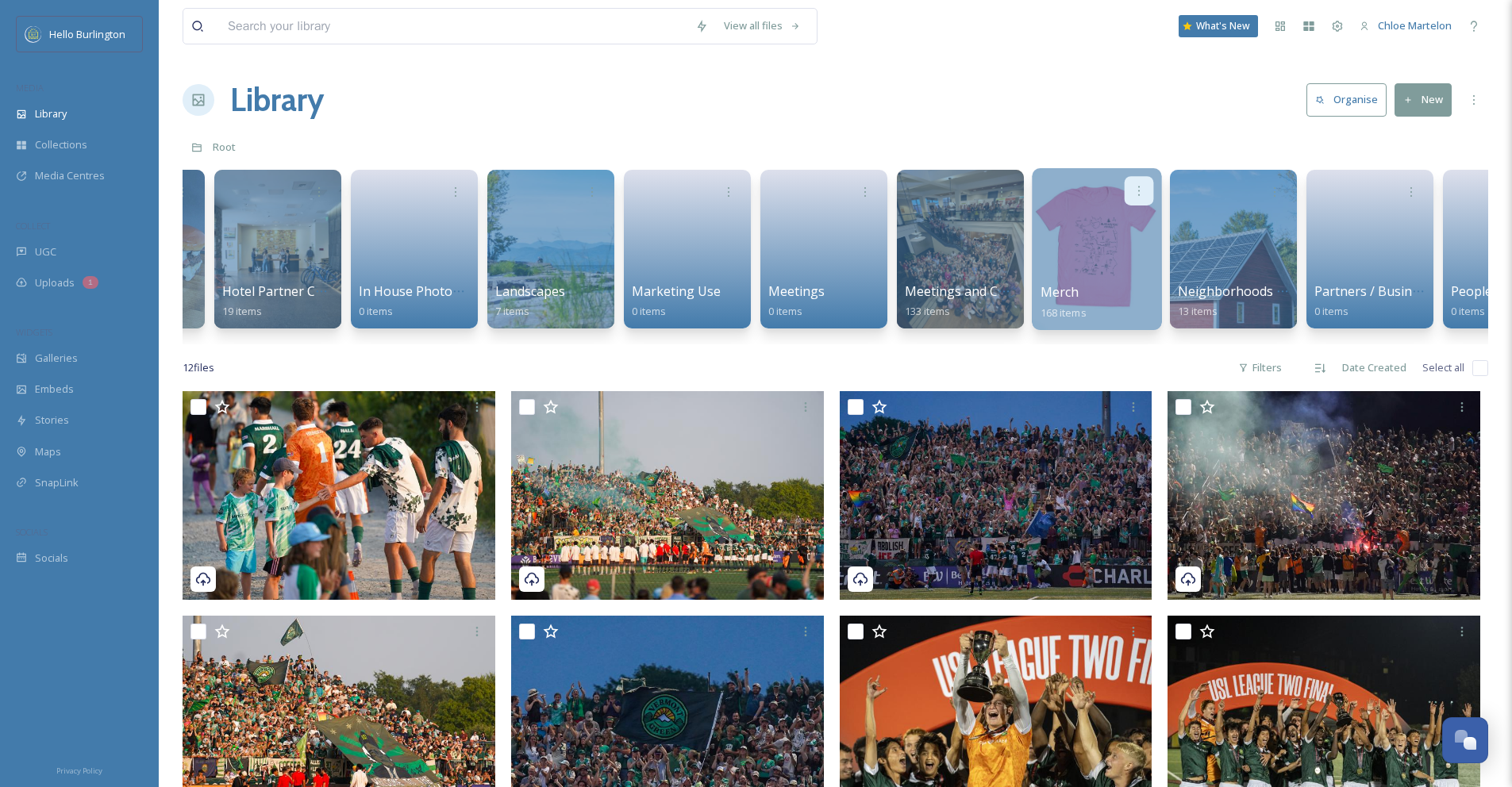 click 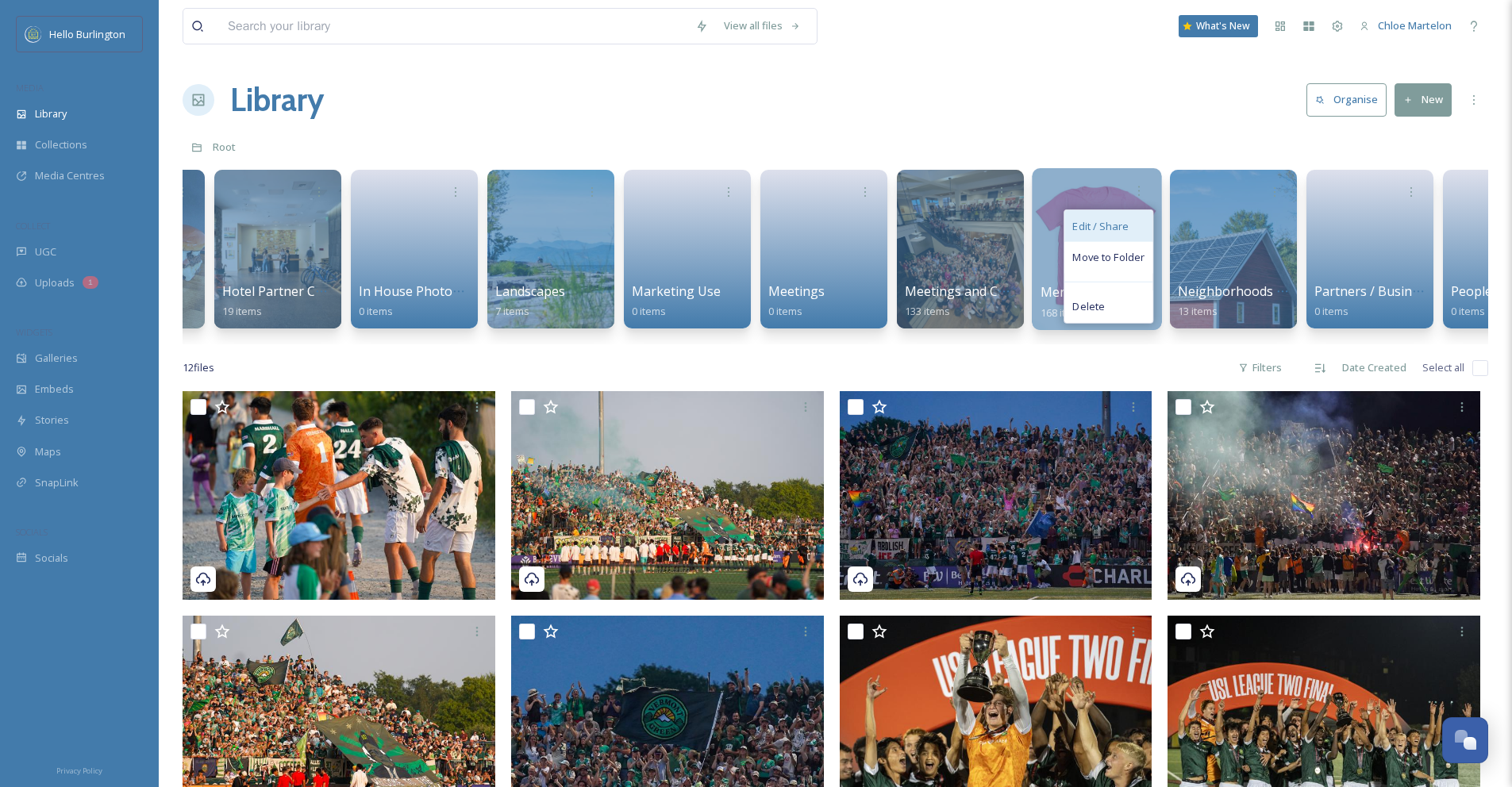 click on "Edit / Share" at bounding box center [1100, 226] 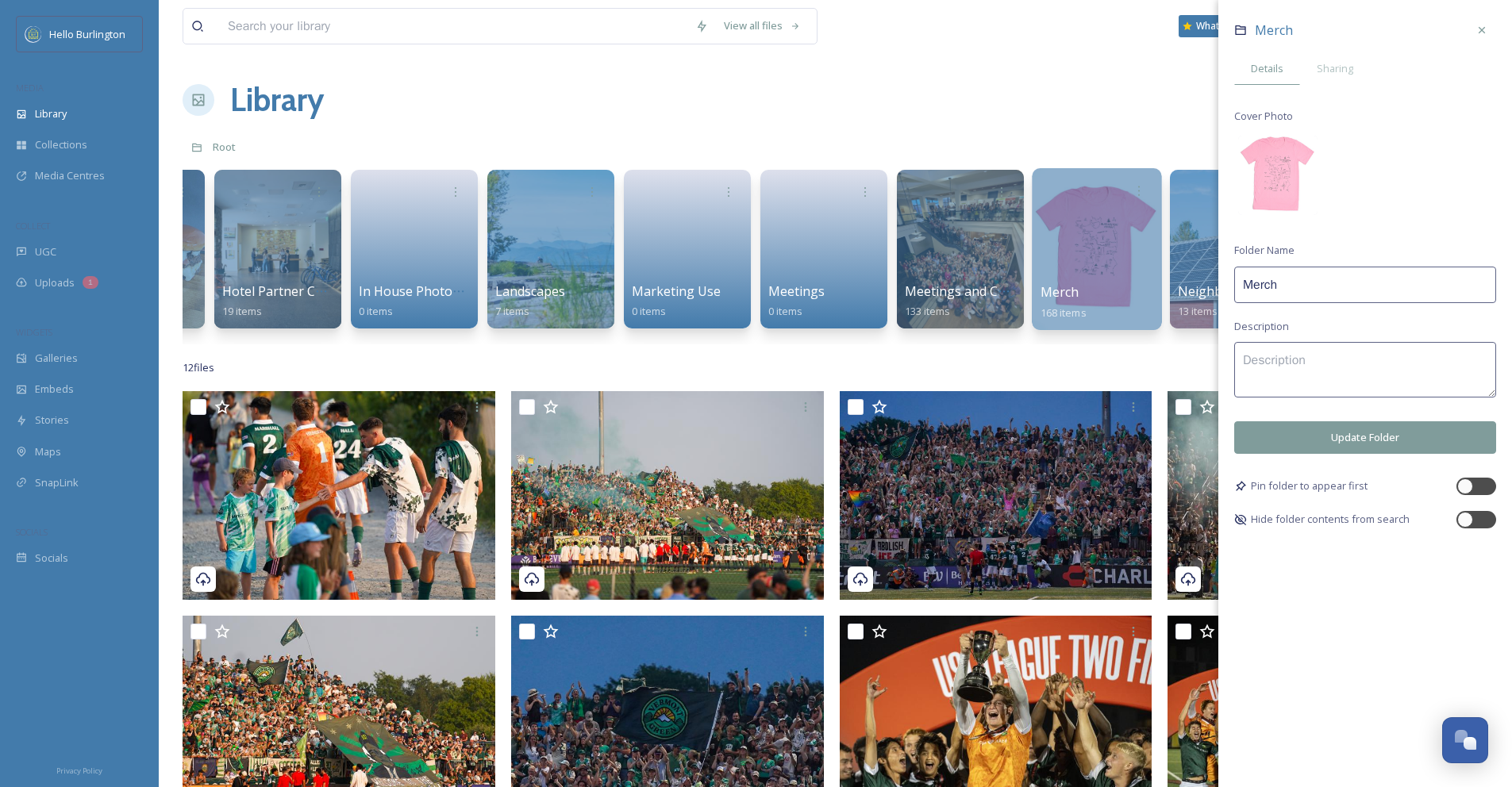 click on "Merch" at bounding box center [1365, 285] 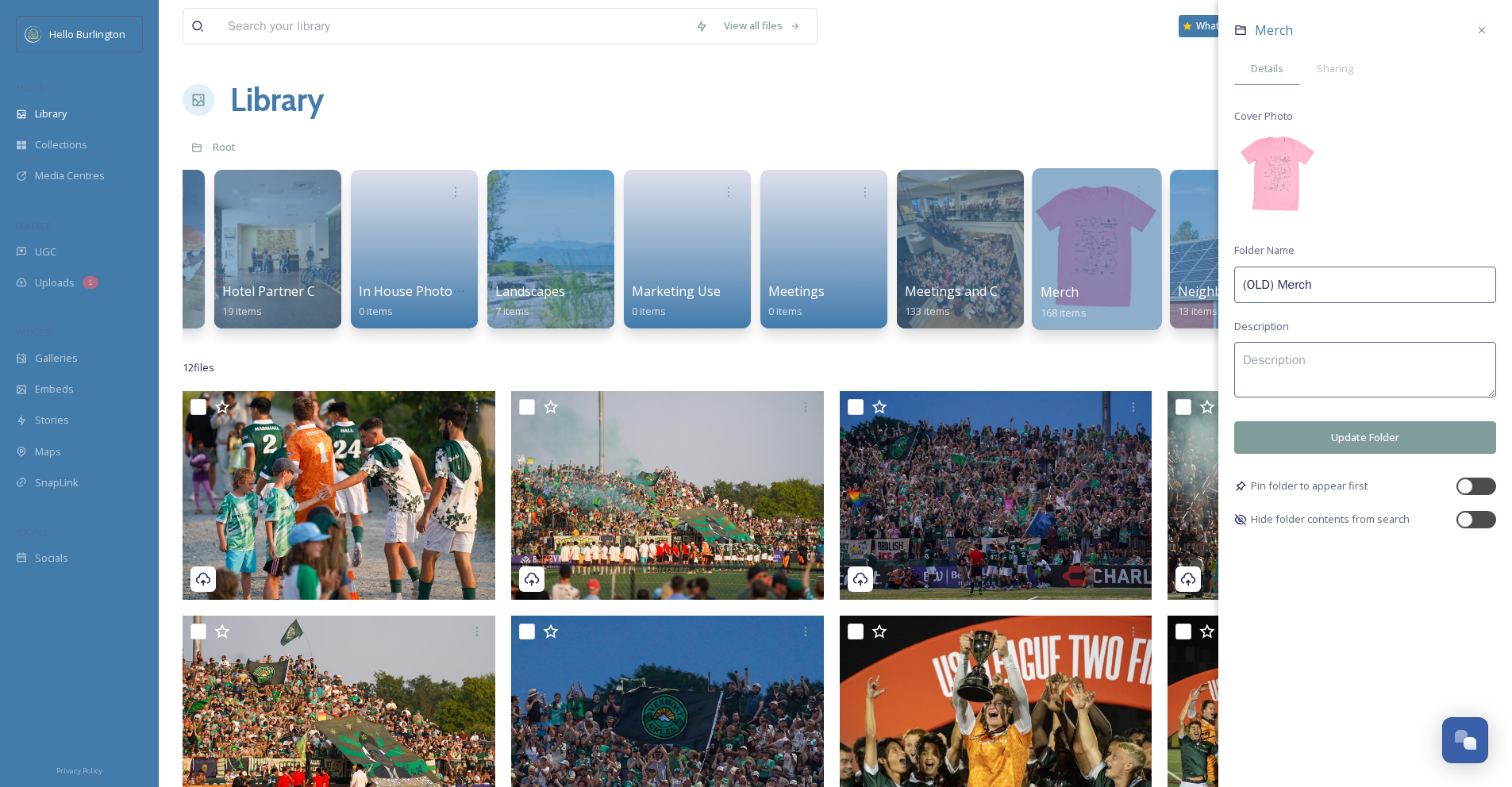 type on "(OLD) Merch" 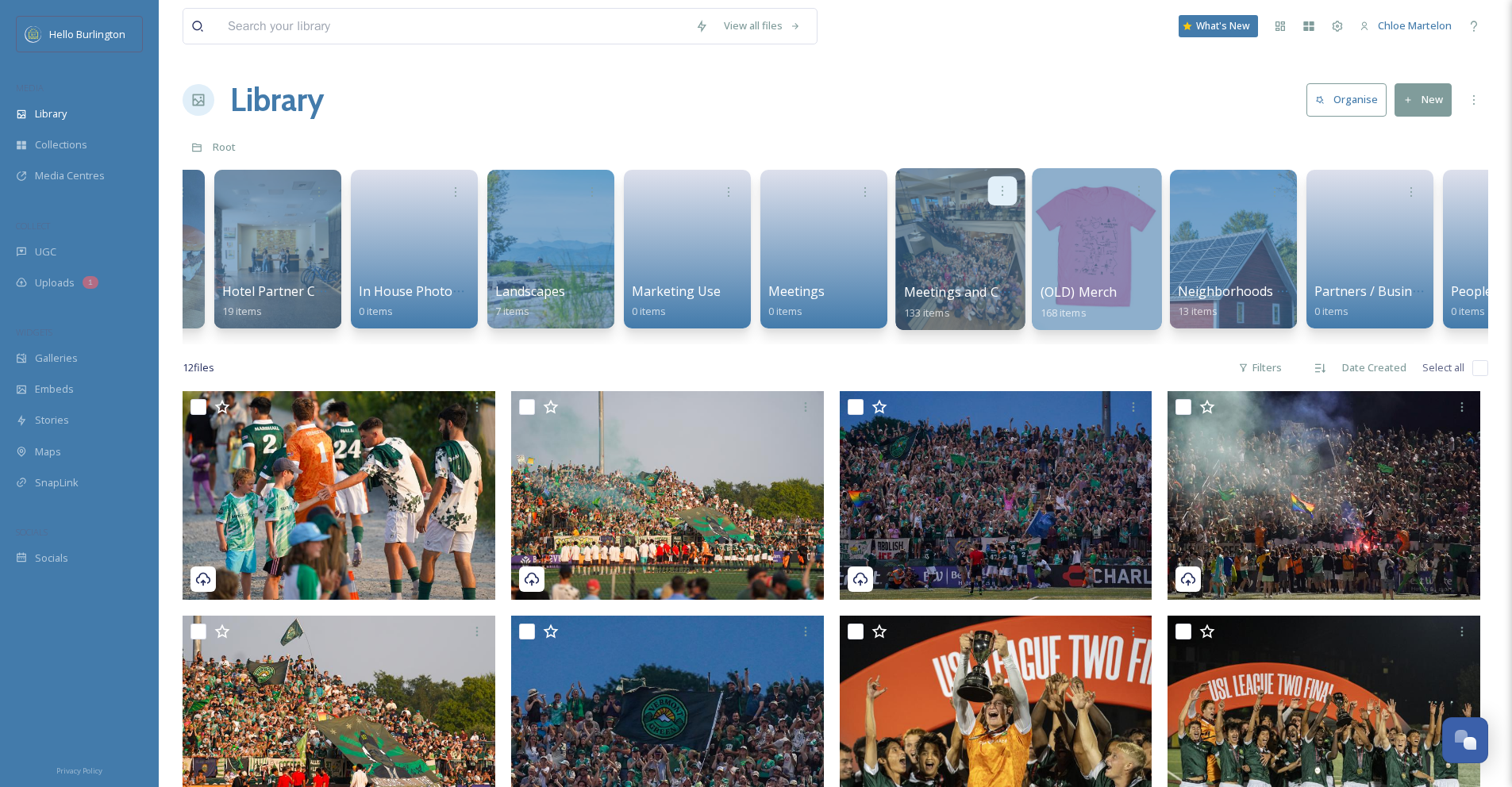 click 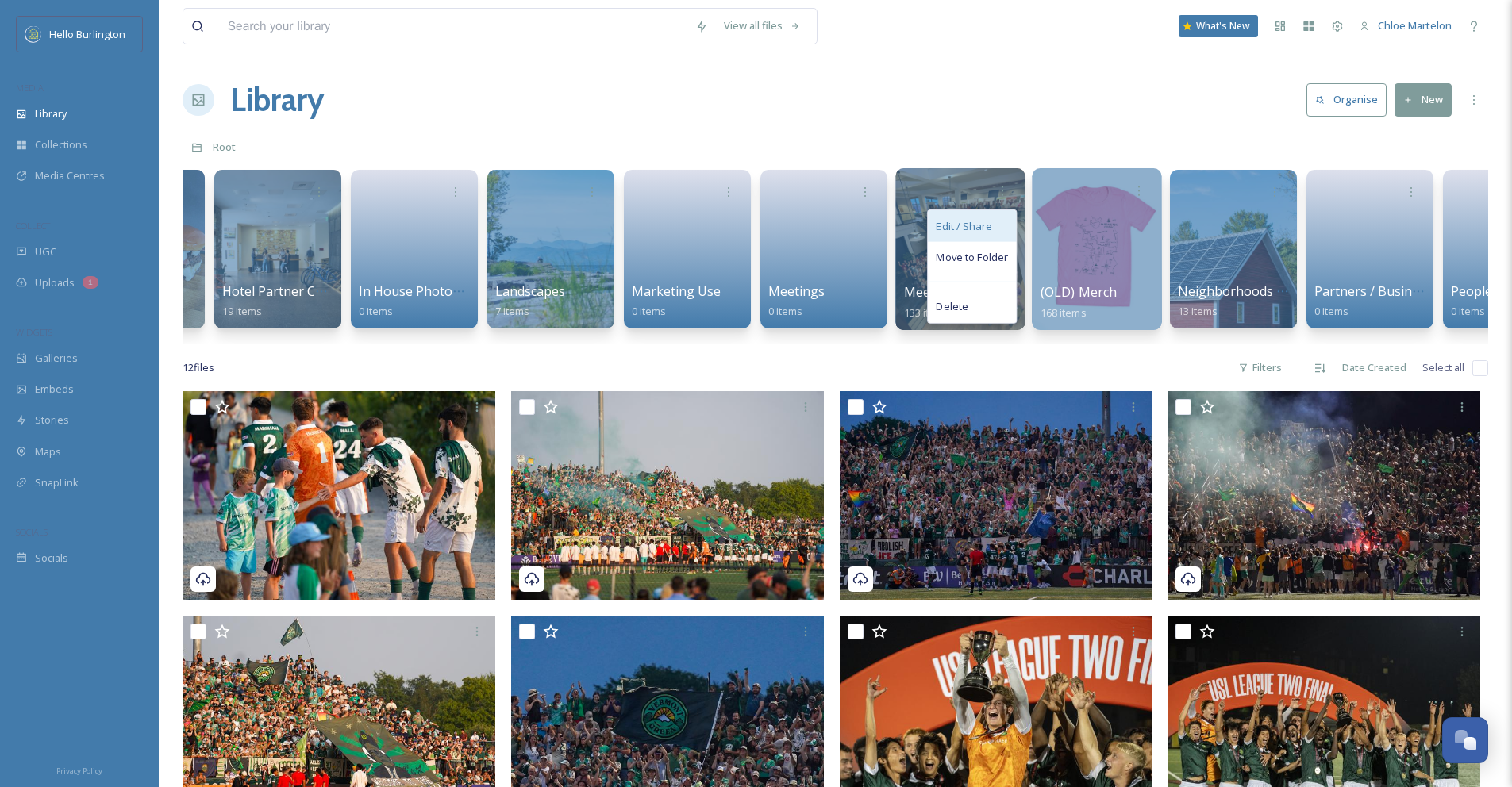 click on "Edit / Share" at bounding box center (971, 226) 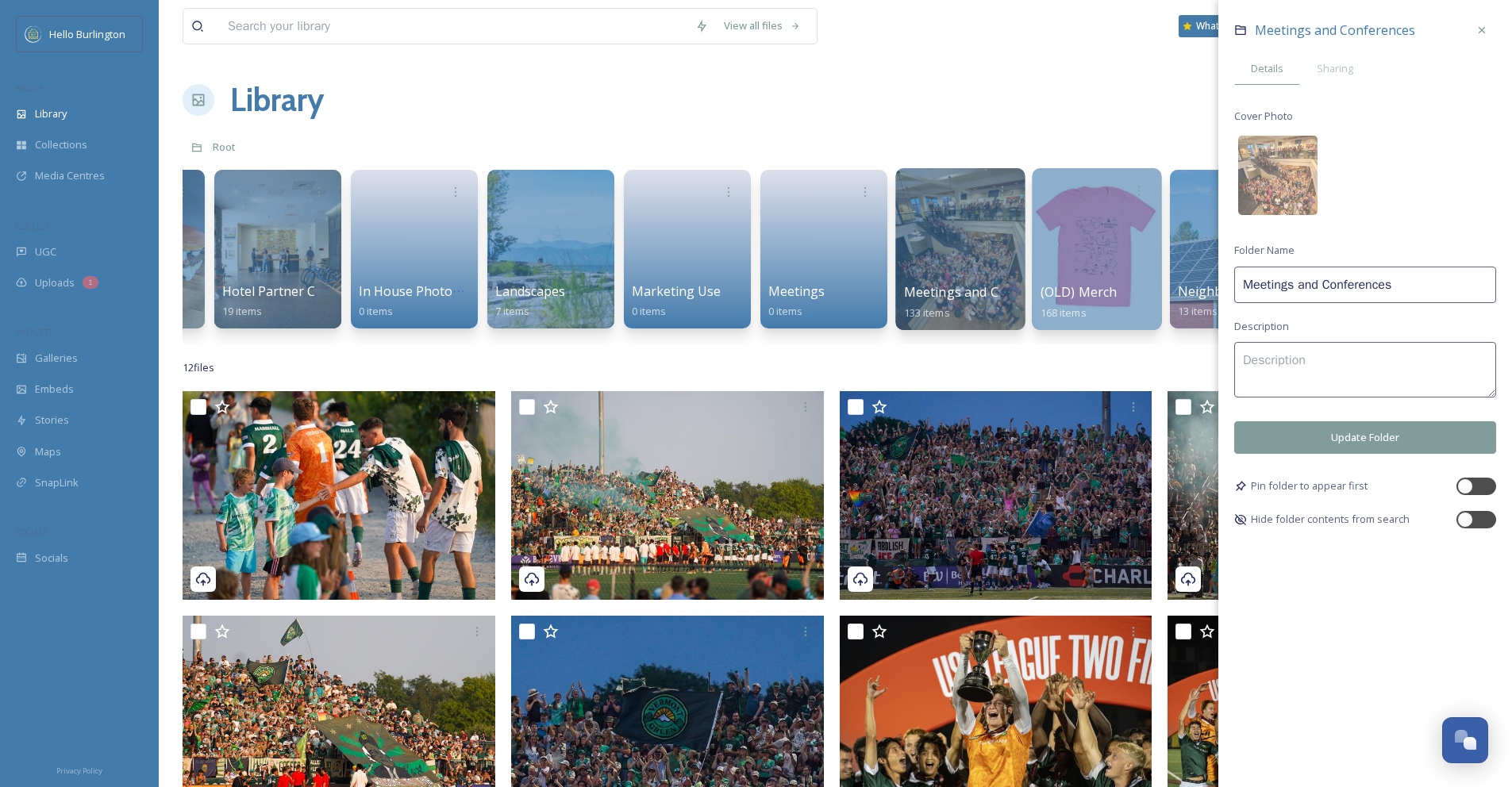 click on "Meetings and Conferences" at bounding box center (1365, 285) 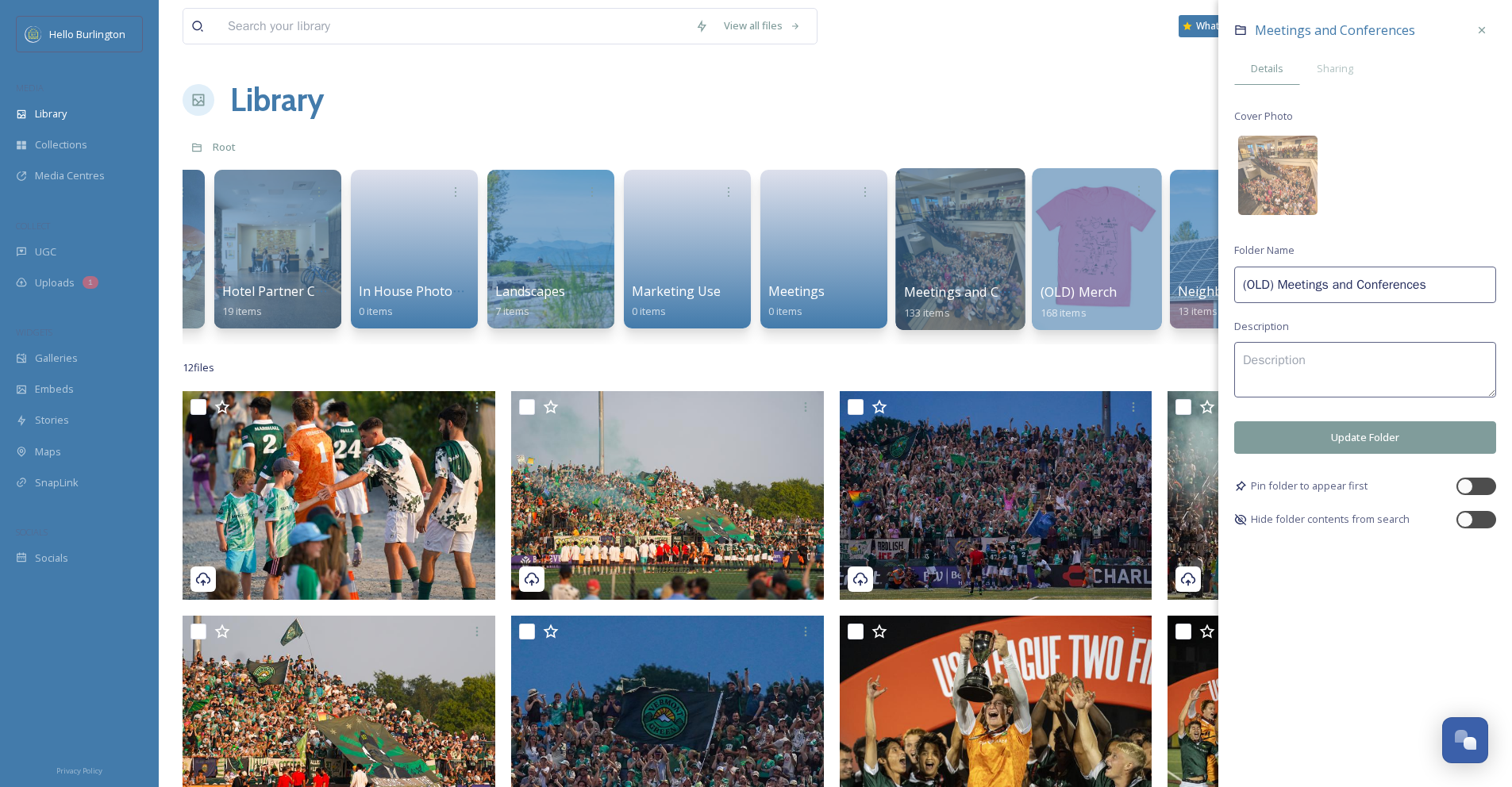 type on "(OLD) Meetings and Conferences" 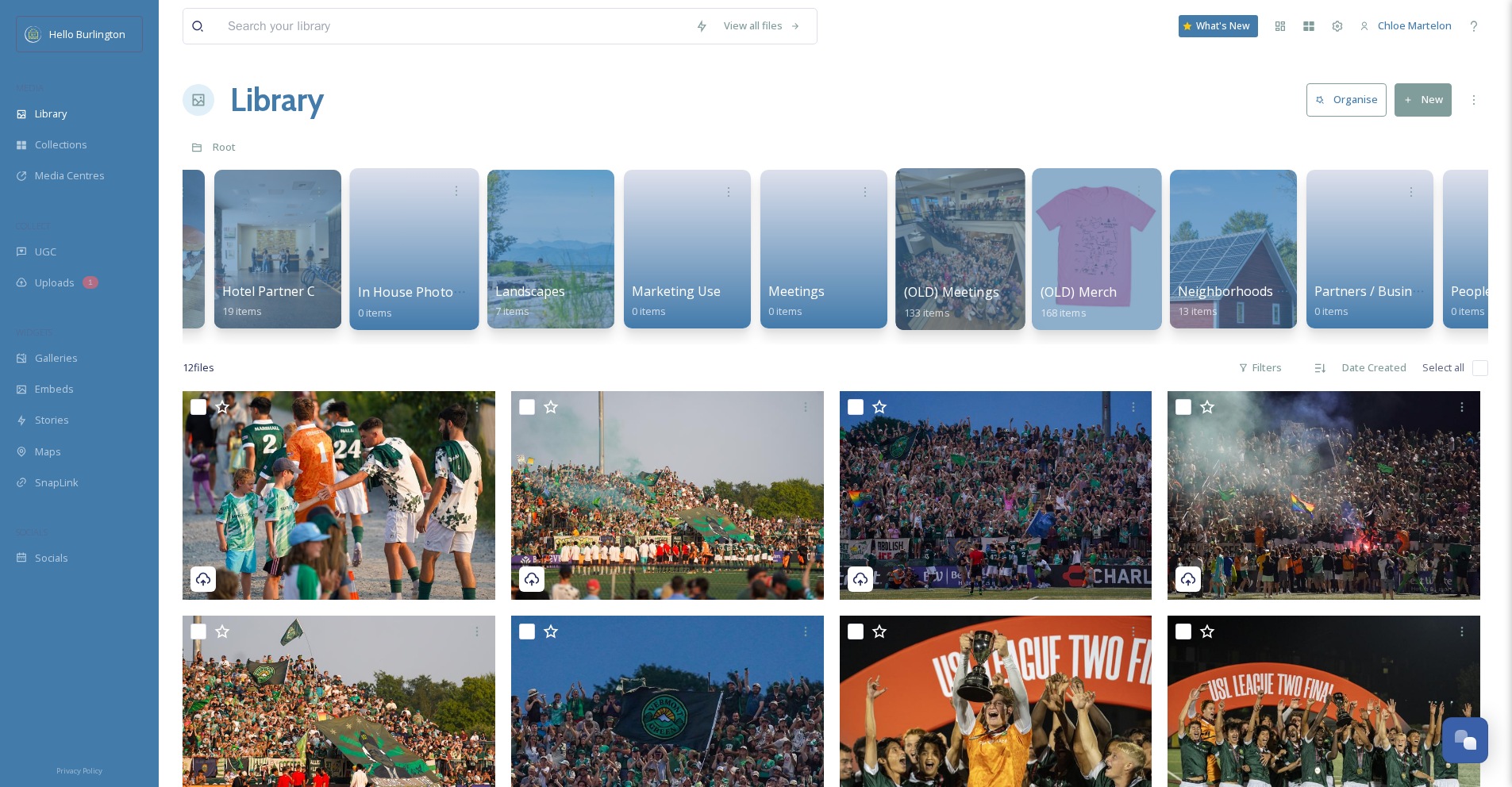 click at bounding box center (414, 244) 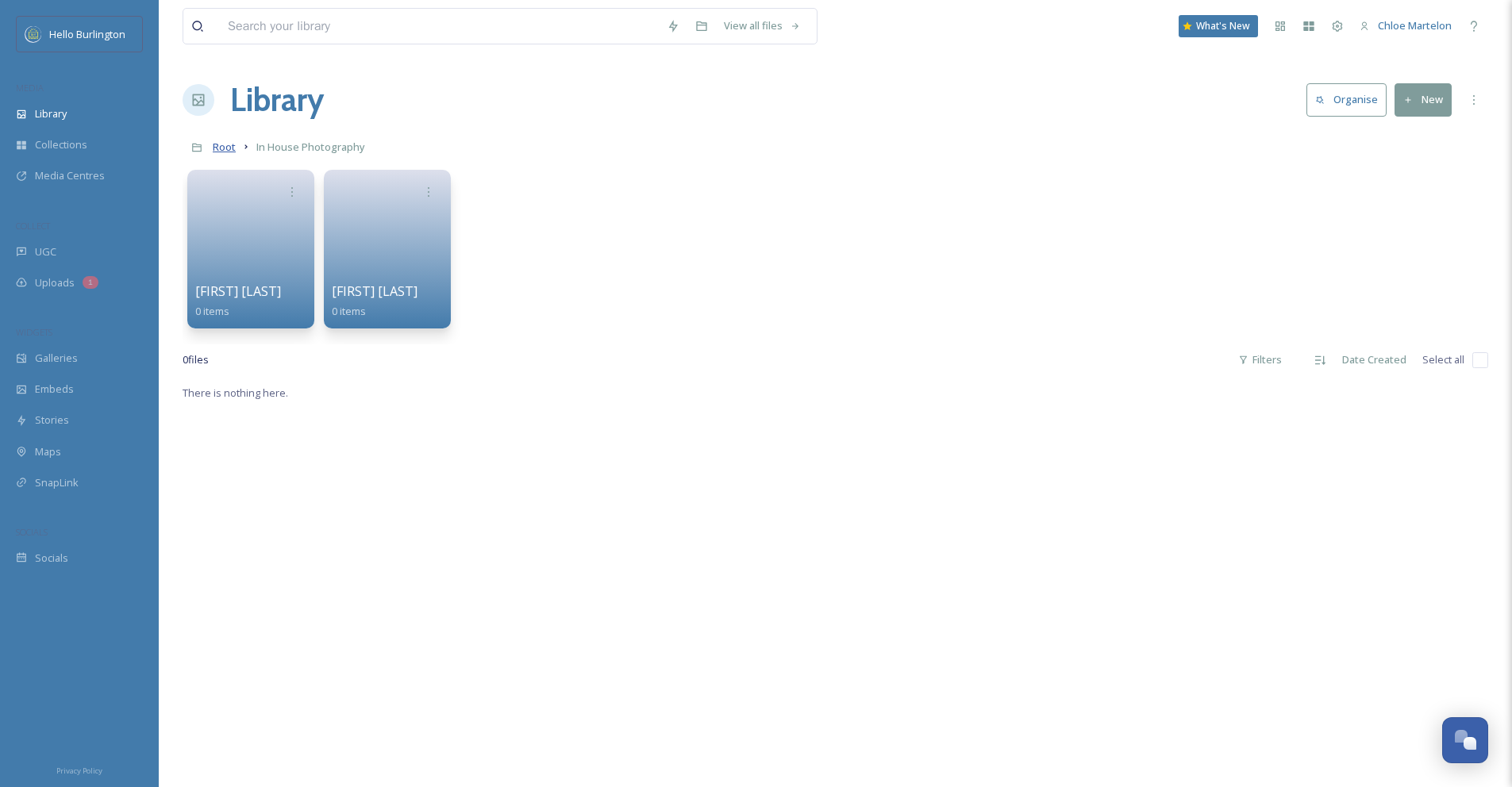 click on "Root" at bounding box center (224, 147) 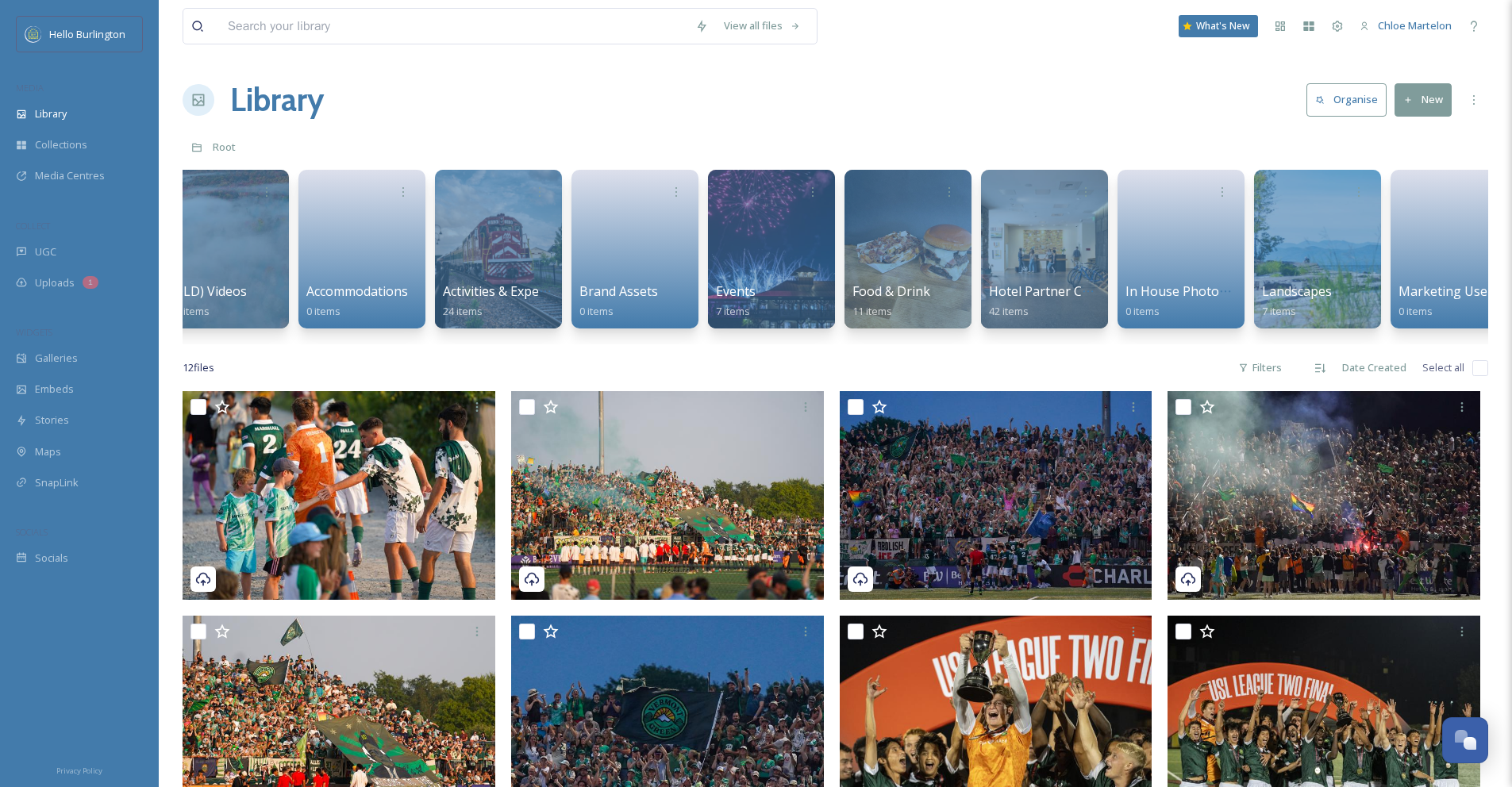 scroll, scrollTop: 0, scrollLeft: 2476, axis: horizontal 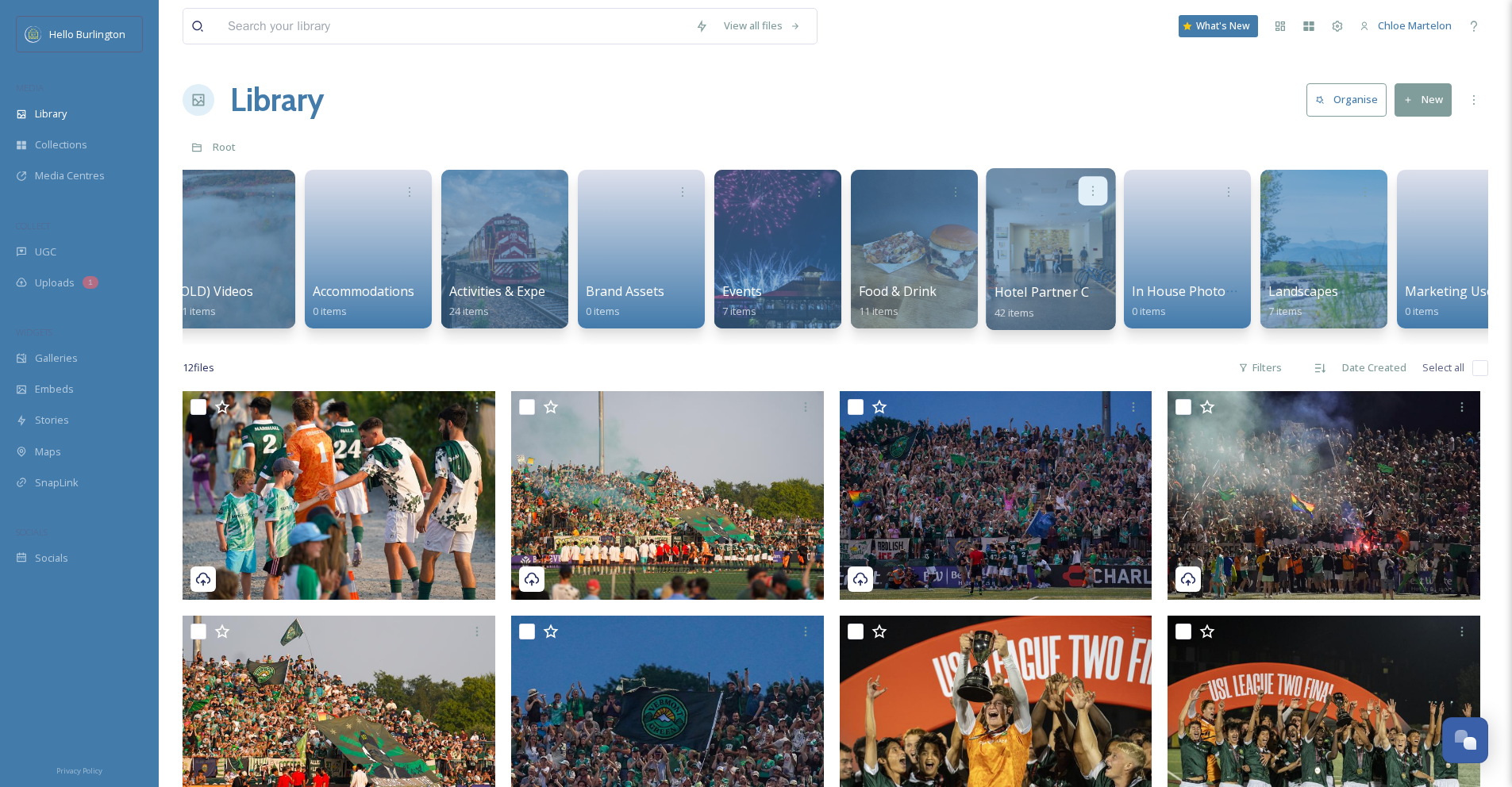 click 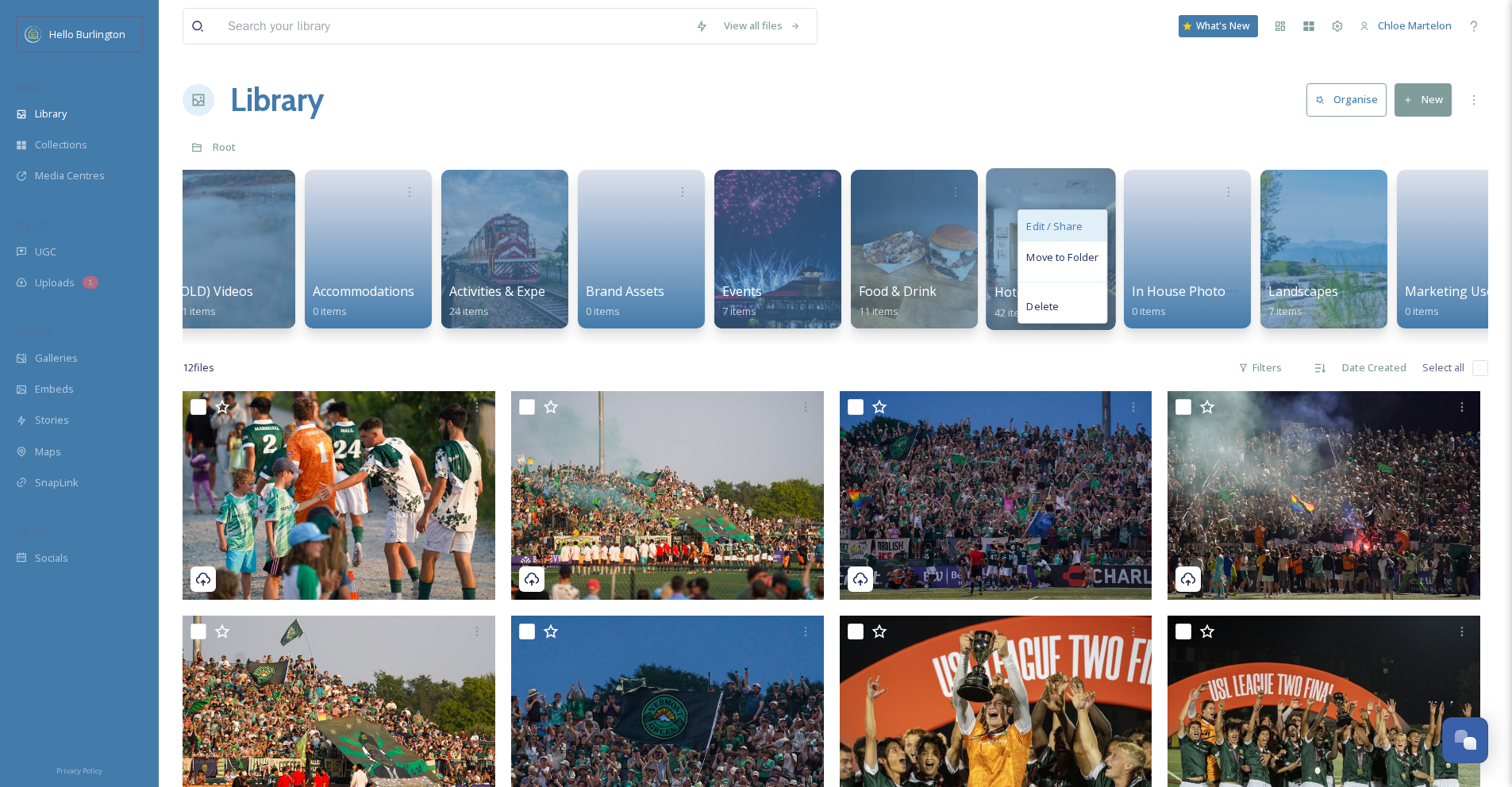 click on "Edit / Share" at bounding box center (1054, 226) 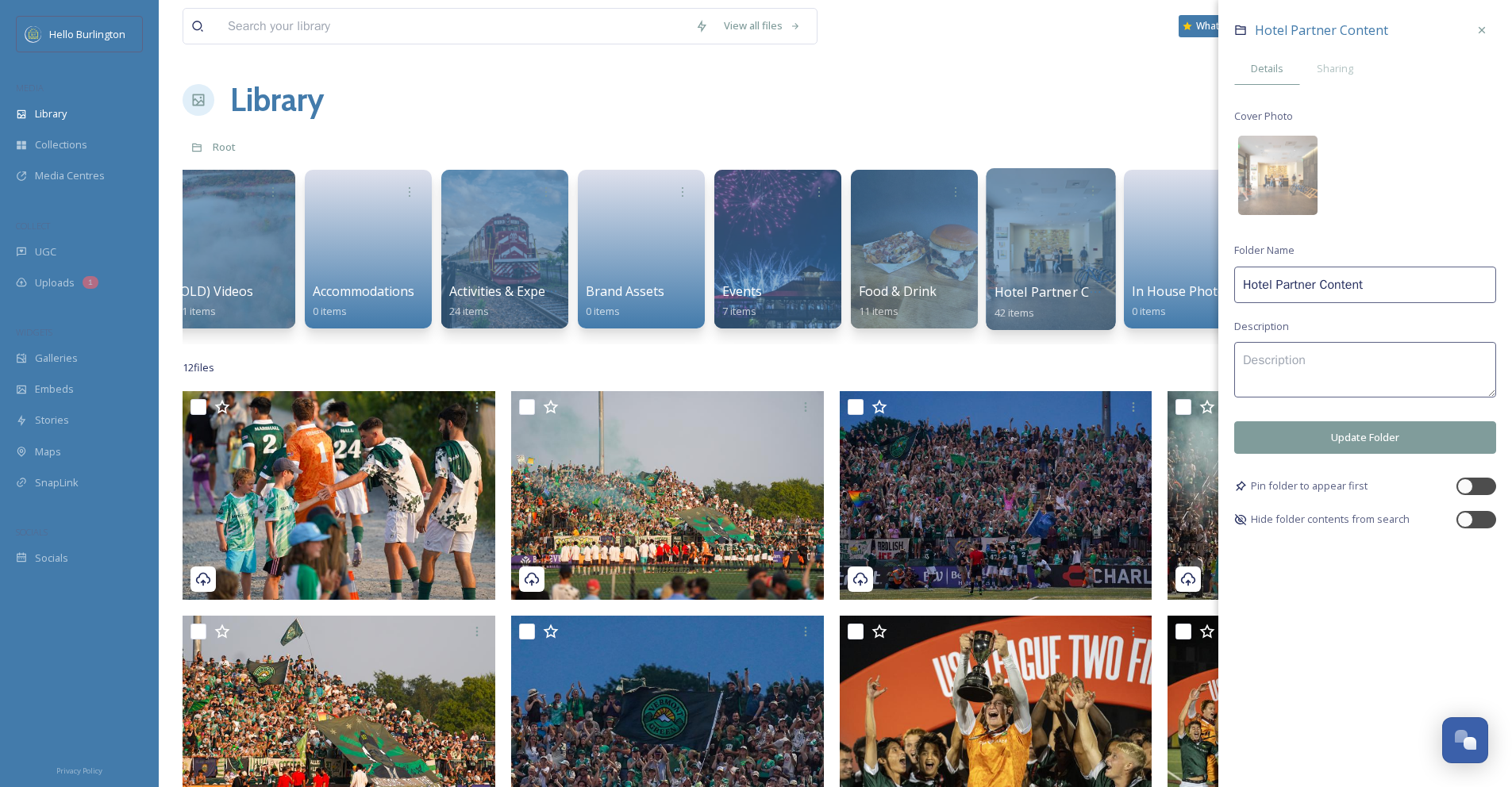 click on "Hotel Partner Content" at bounding box center [1365, 285] 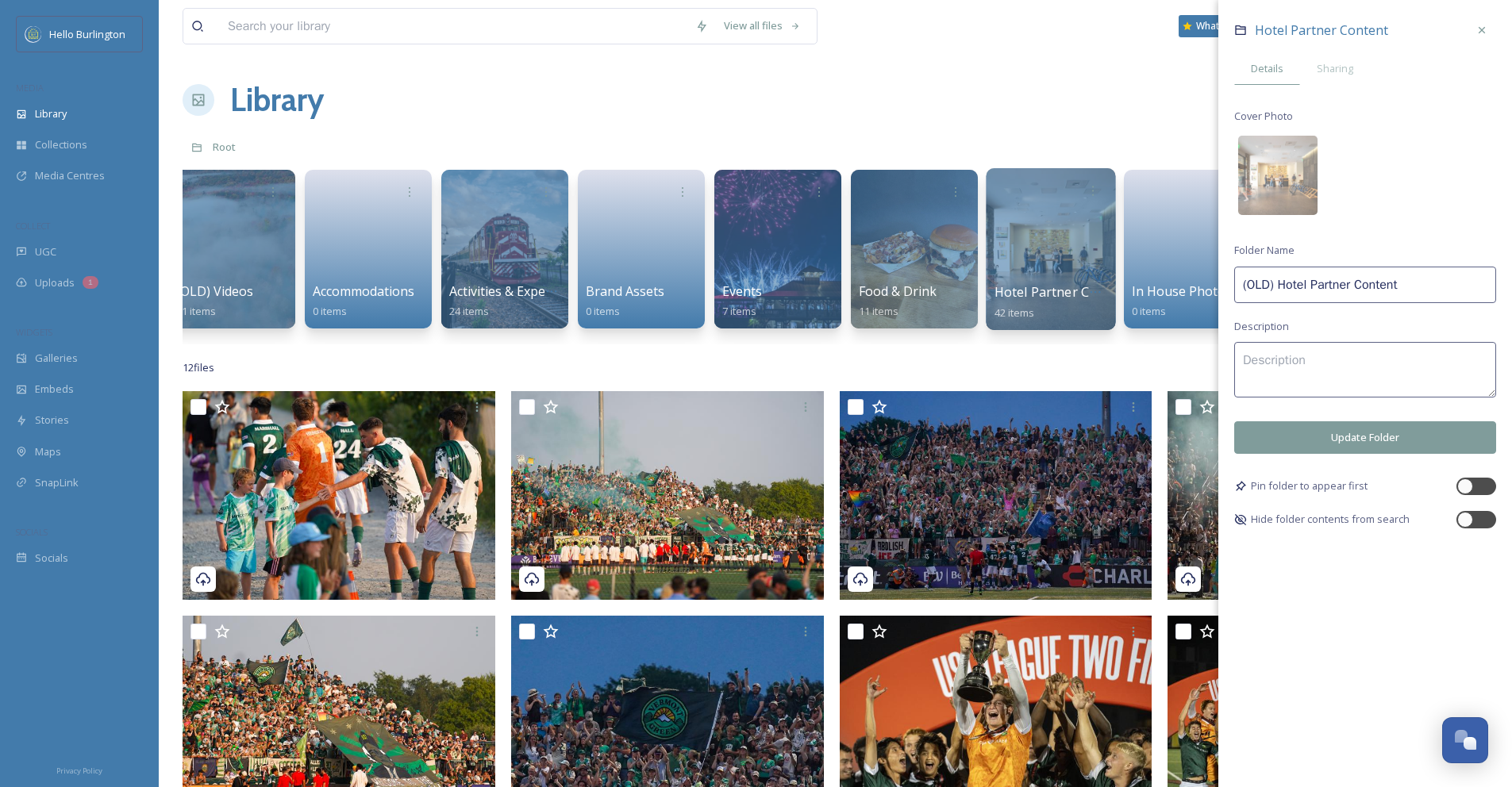 type on "(OLD) Hotel Partner Content" 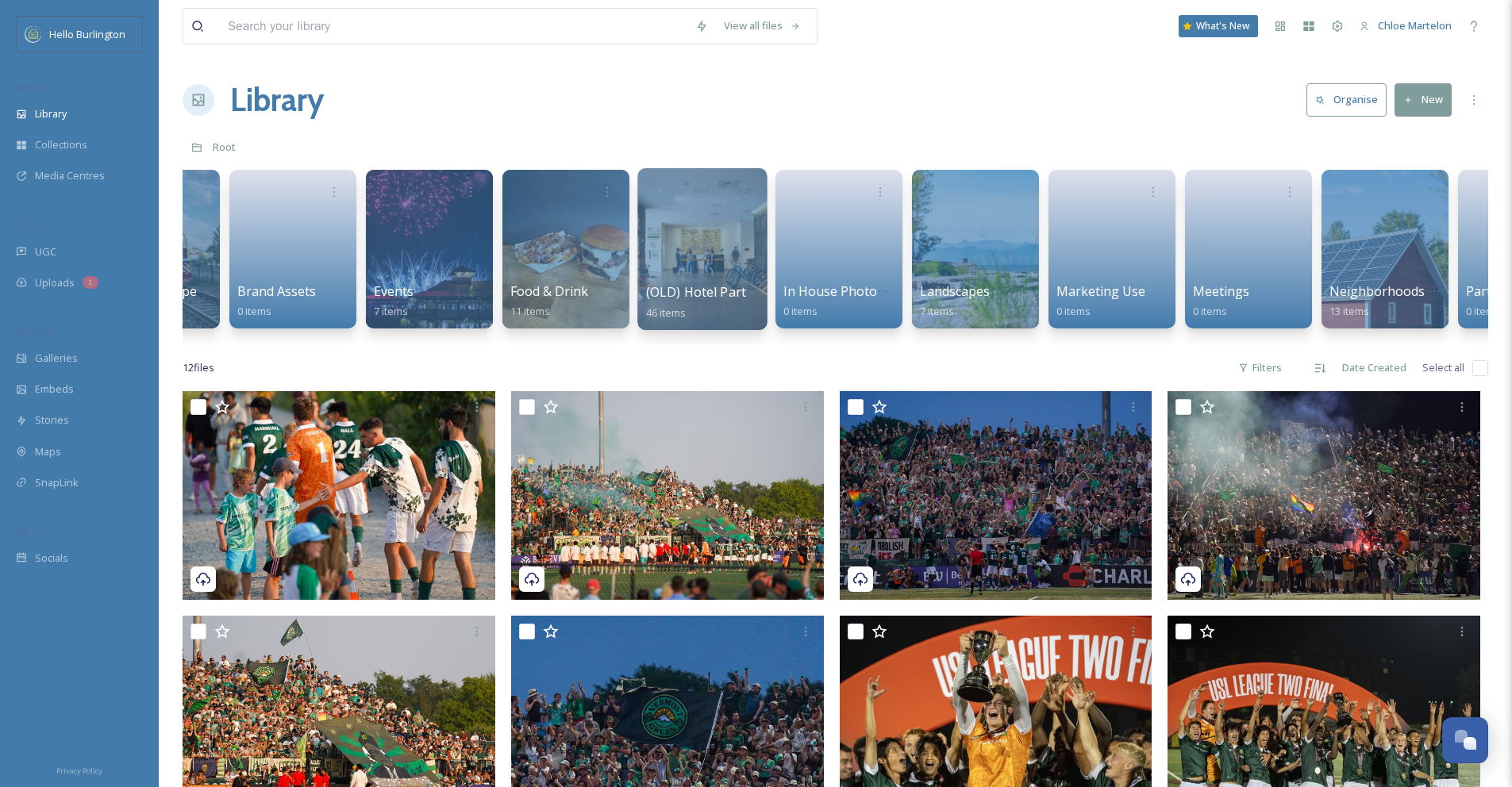 scroll, scrollTop: 0, scrollLeft: 2780, axis: horizontal 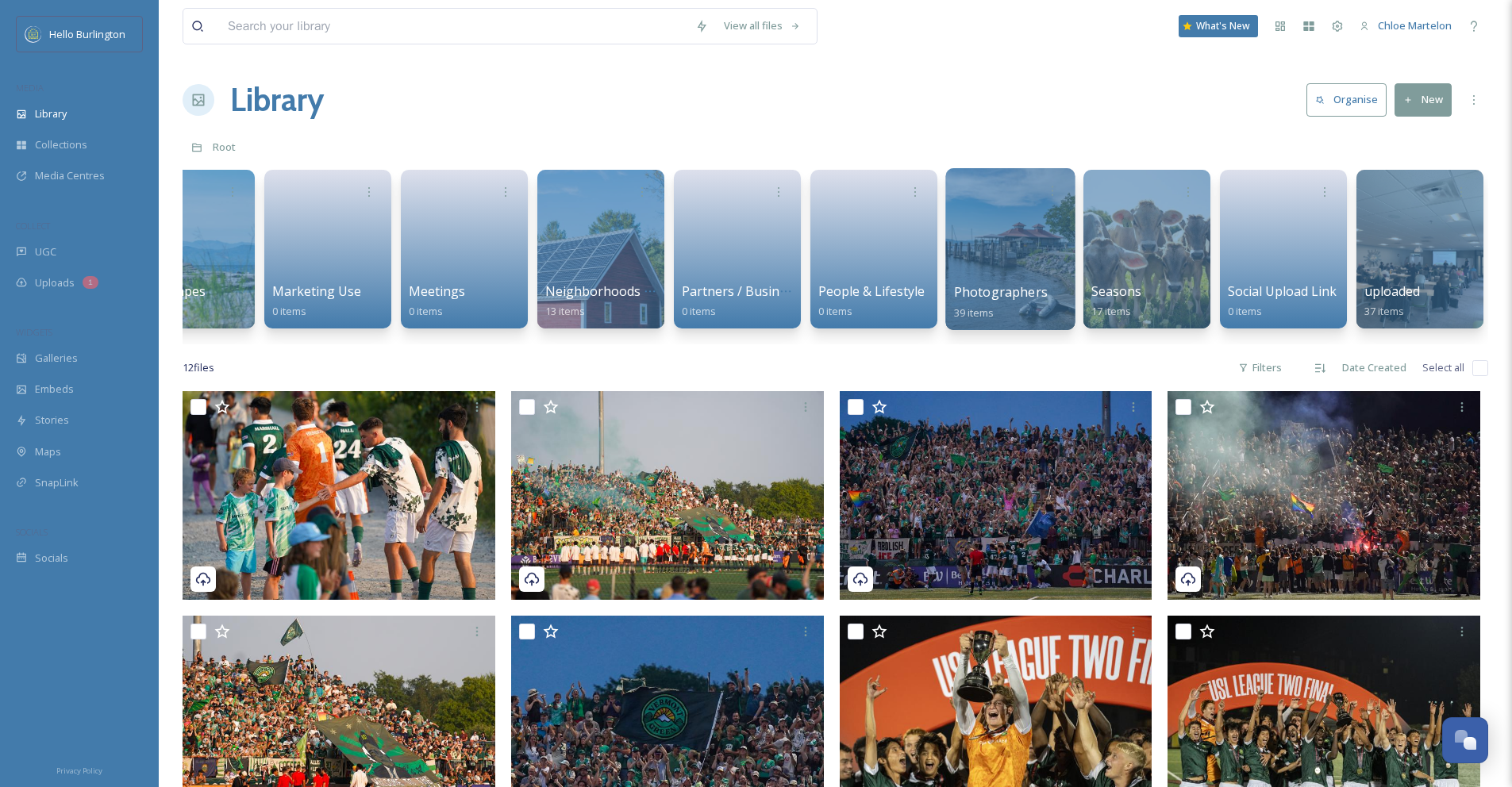 click at bounding box center [1010, 249] 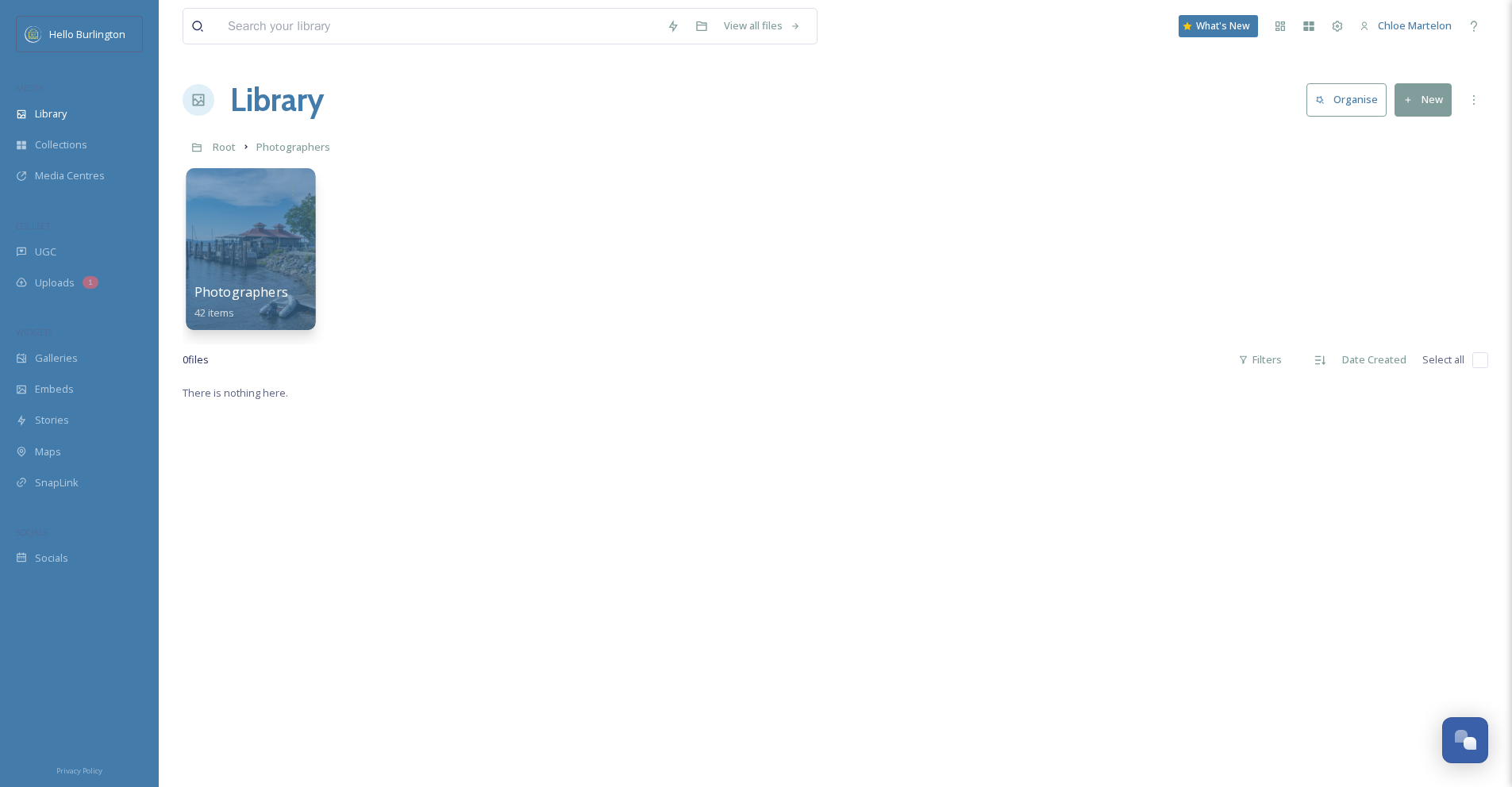 click at bounding box center [250, 249] 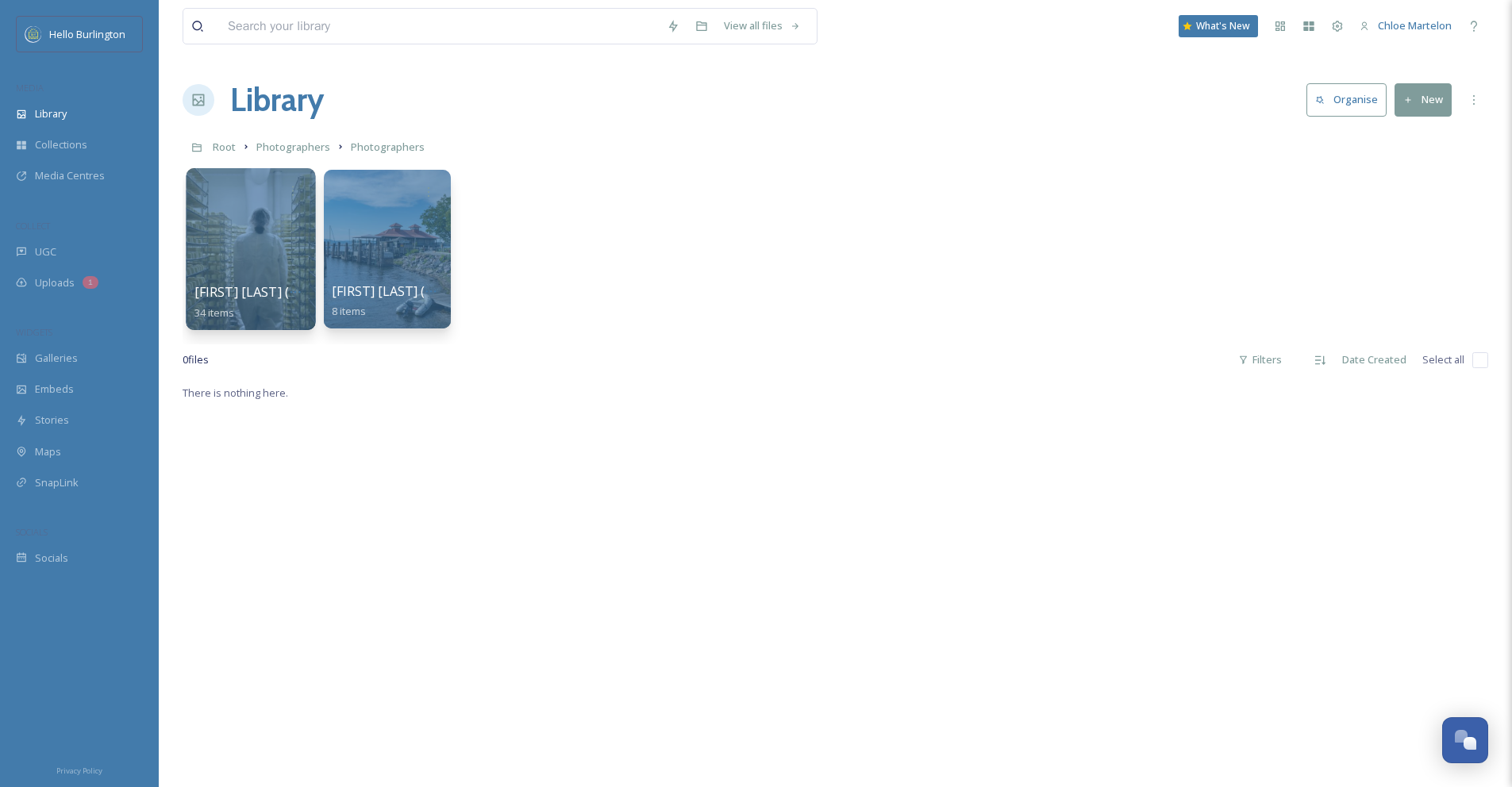 click at bounding box center [250, 249] 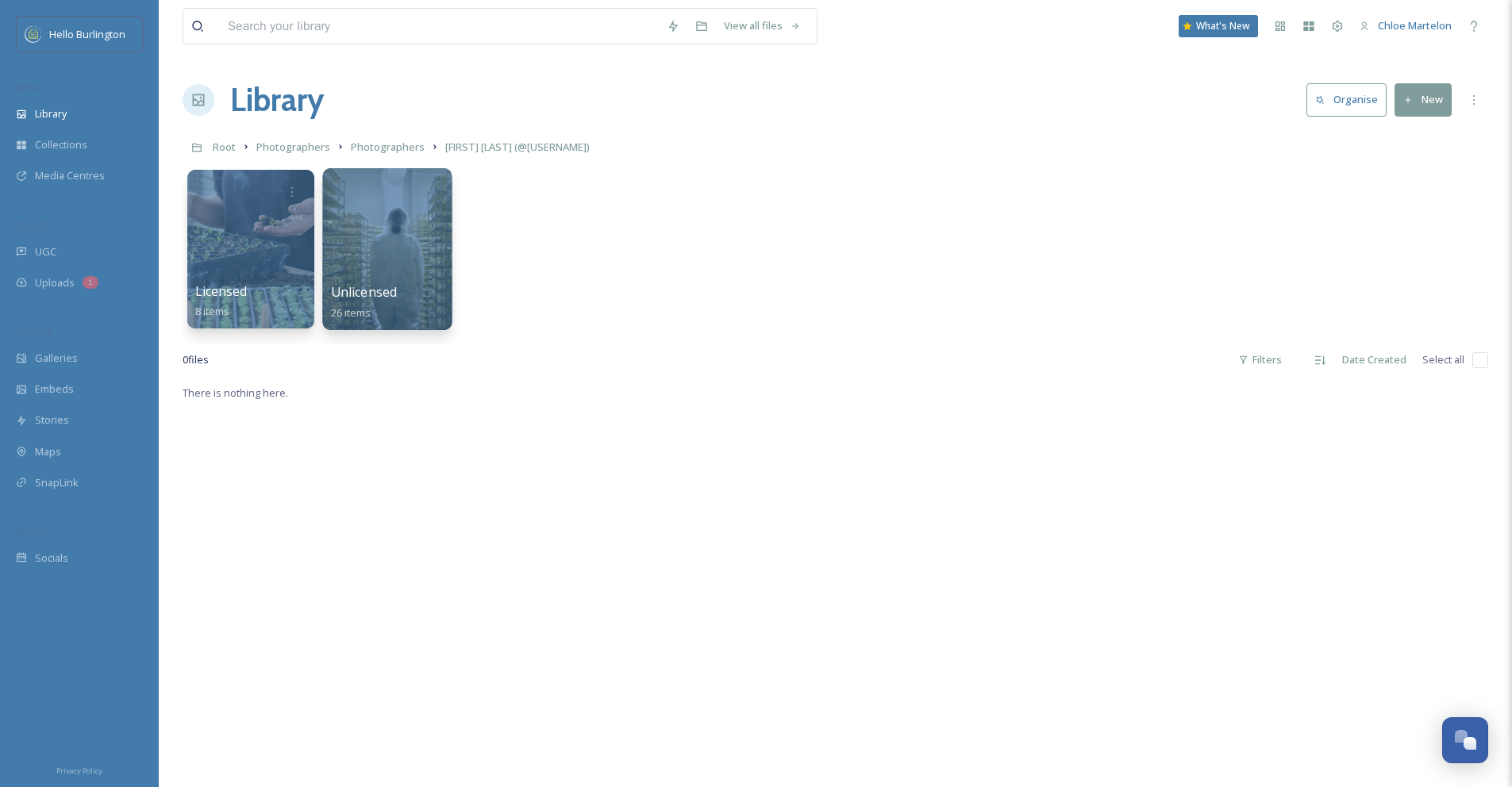 click at bounding box center (387, 249) 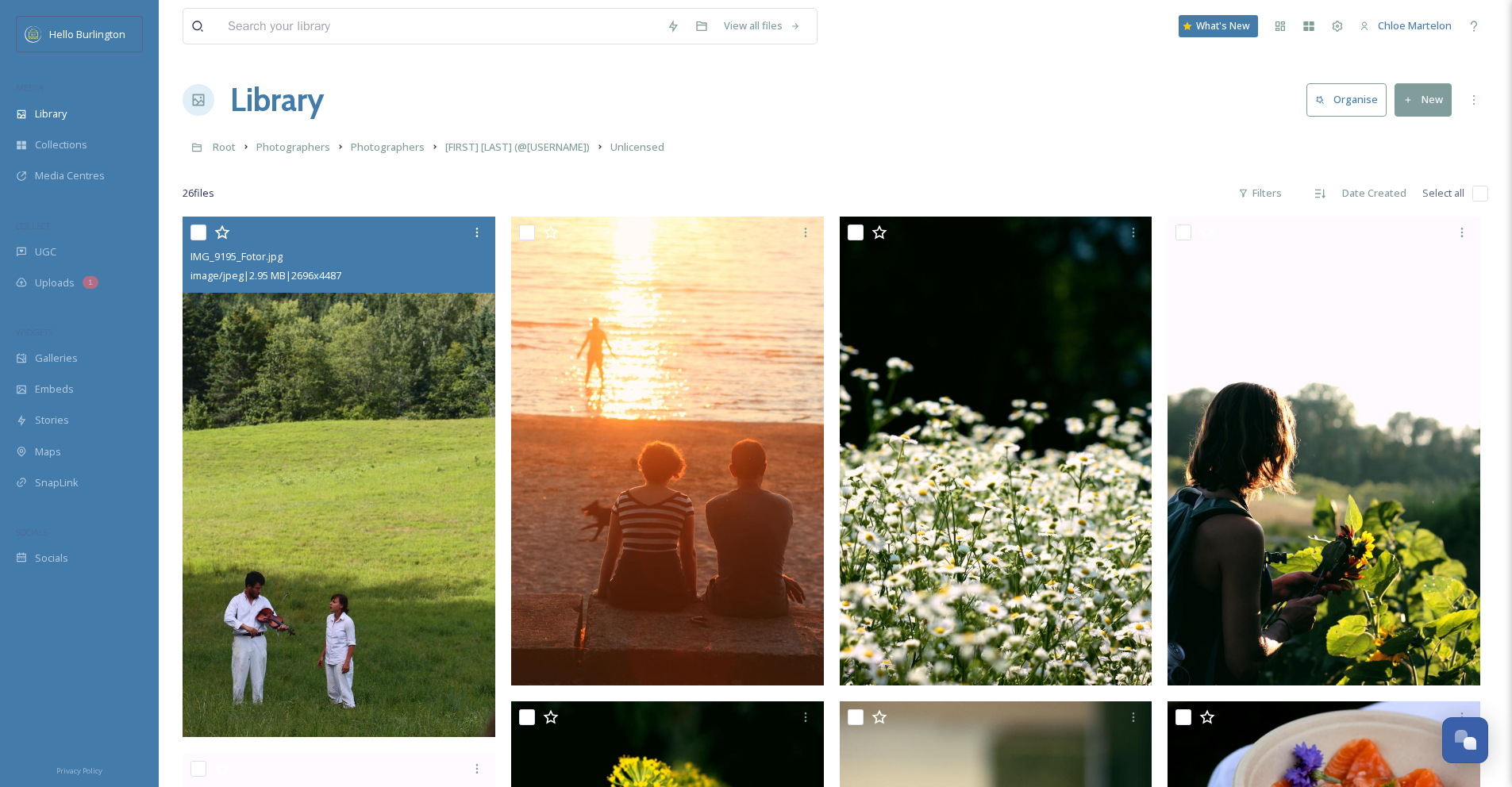 click at bounding box center [339, 477] 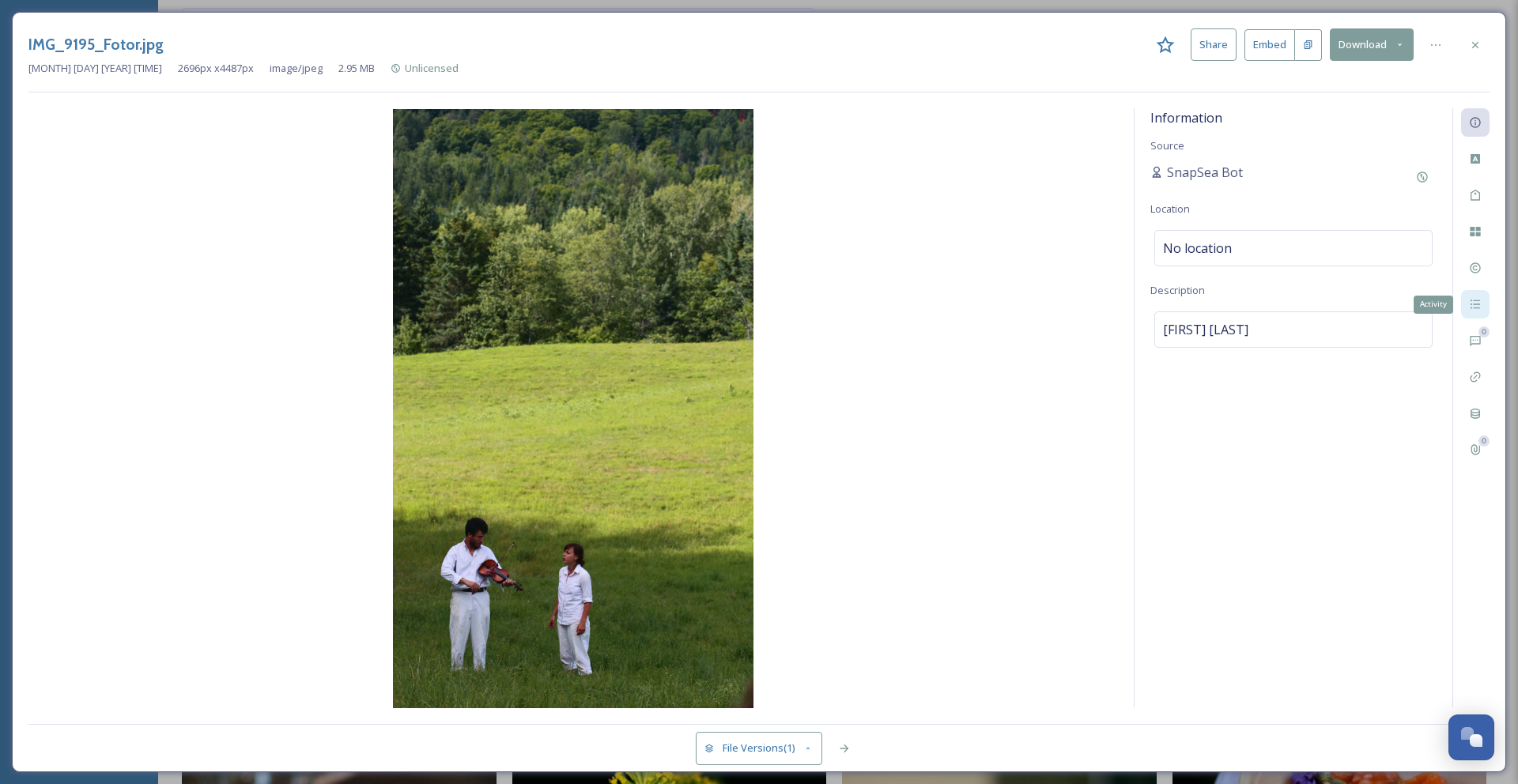 click 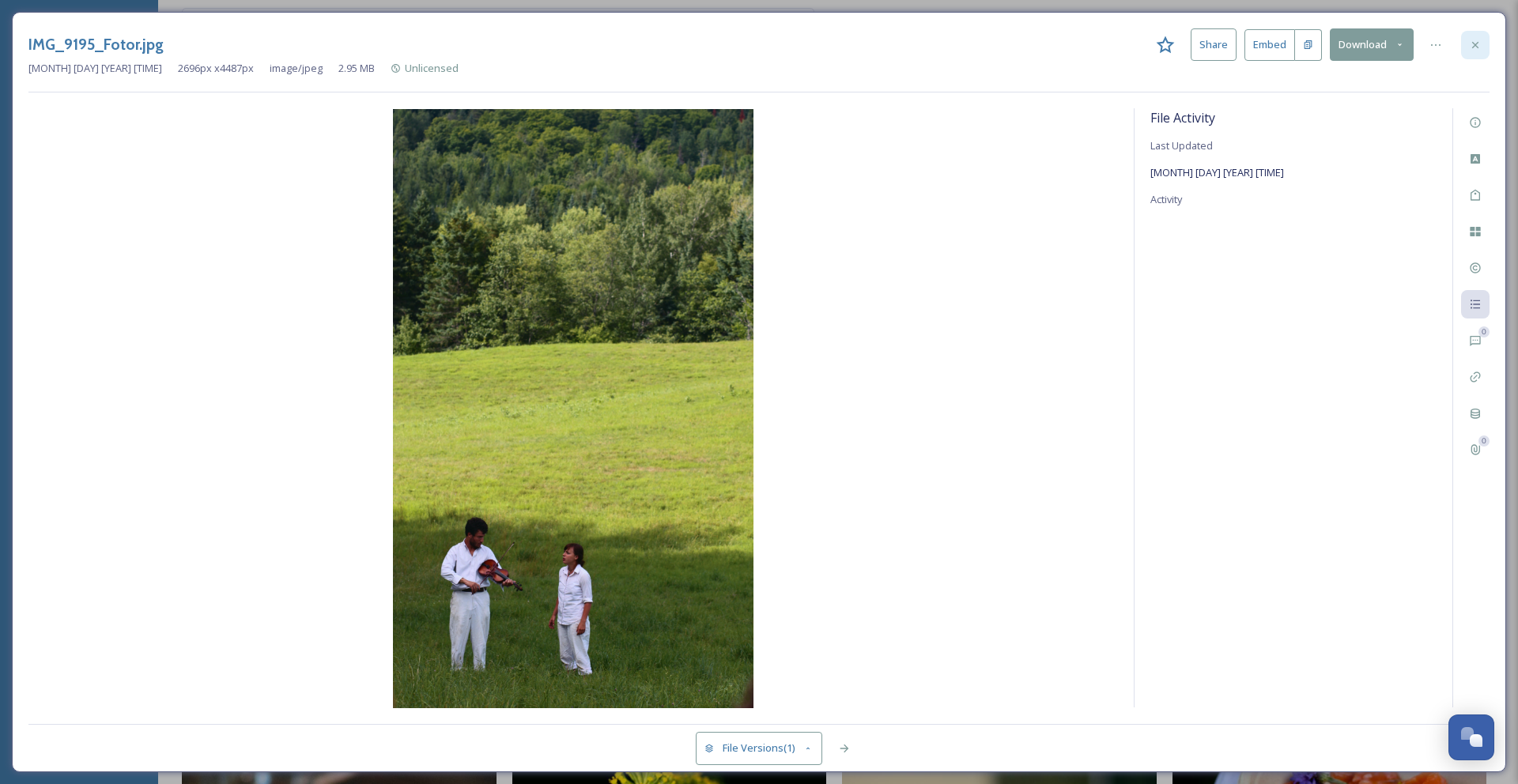 click 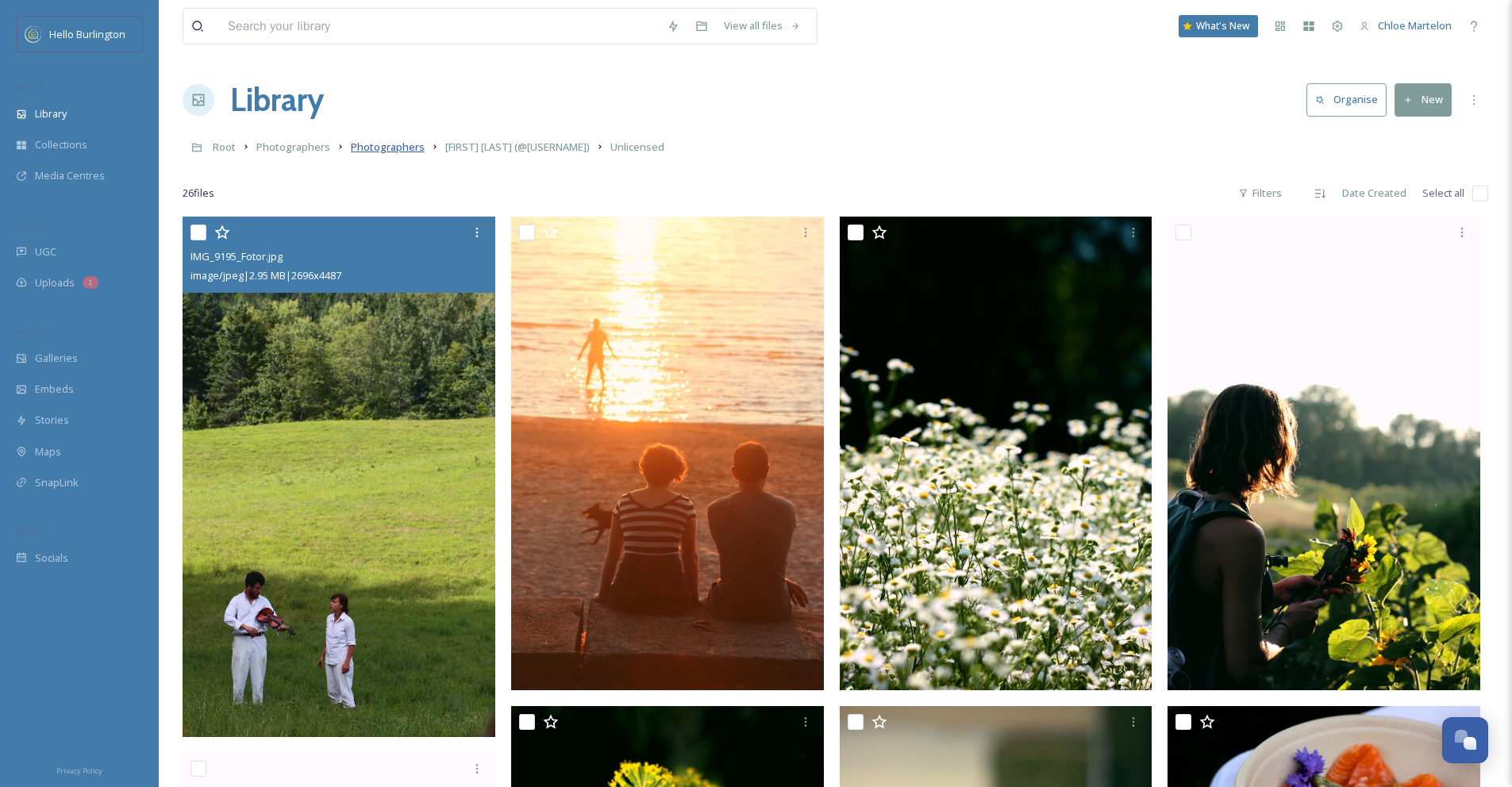 click on "Photographers" at bounding box center [387, 147] 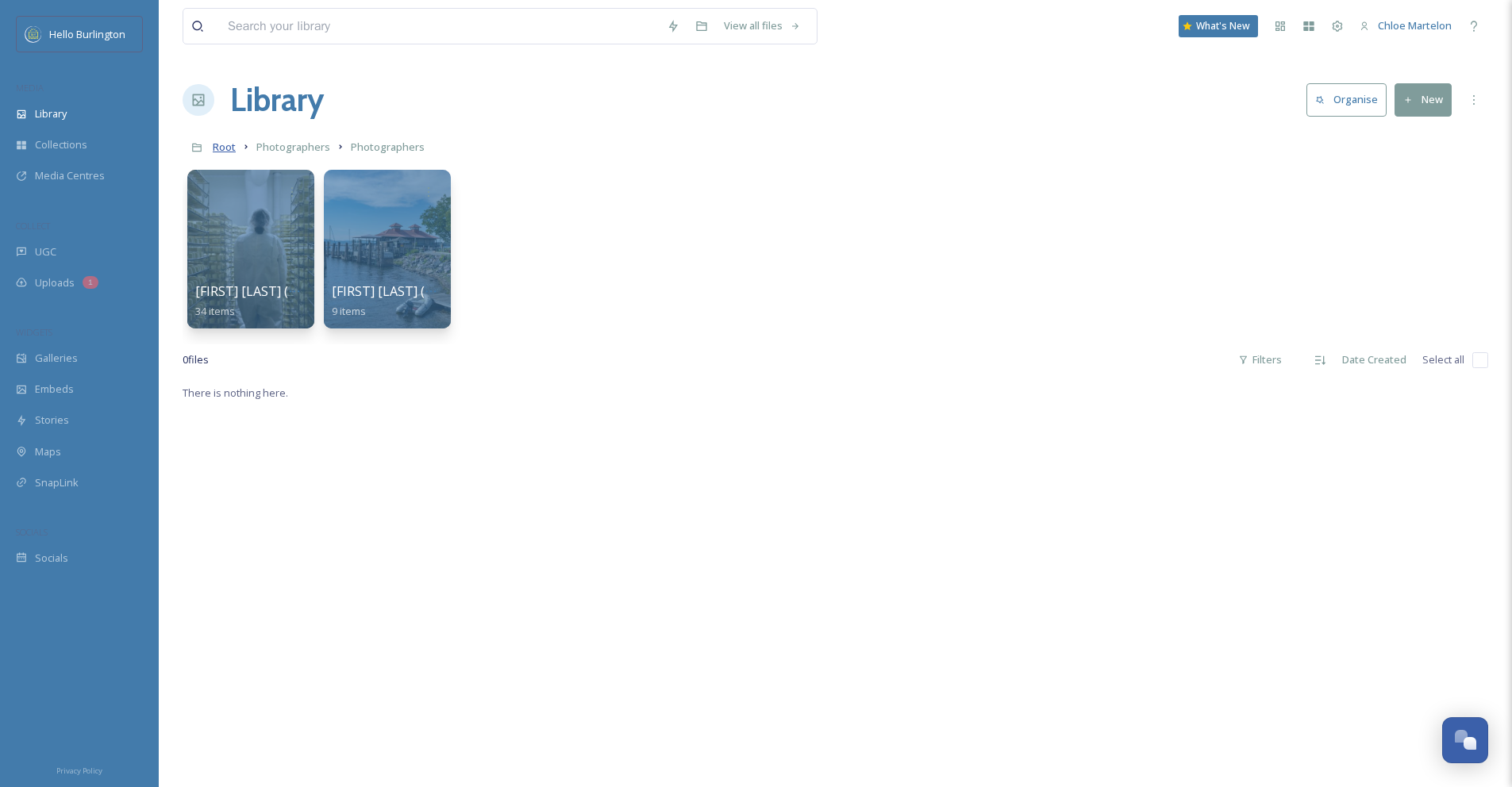 click on "Root" at bounding box center (224, 147) 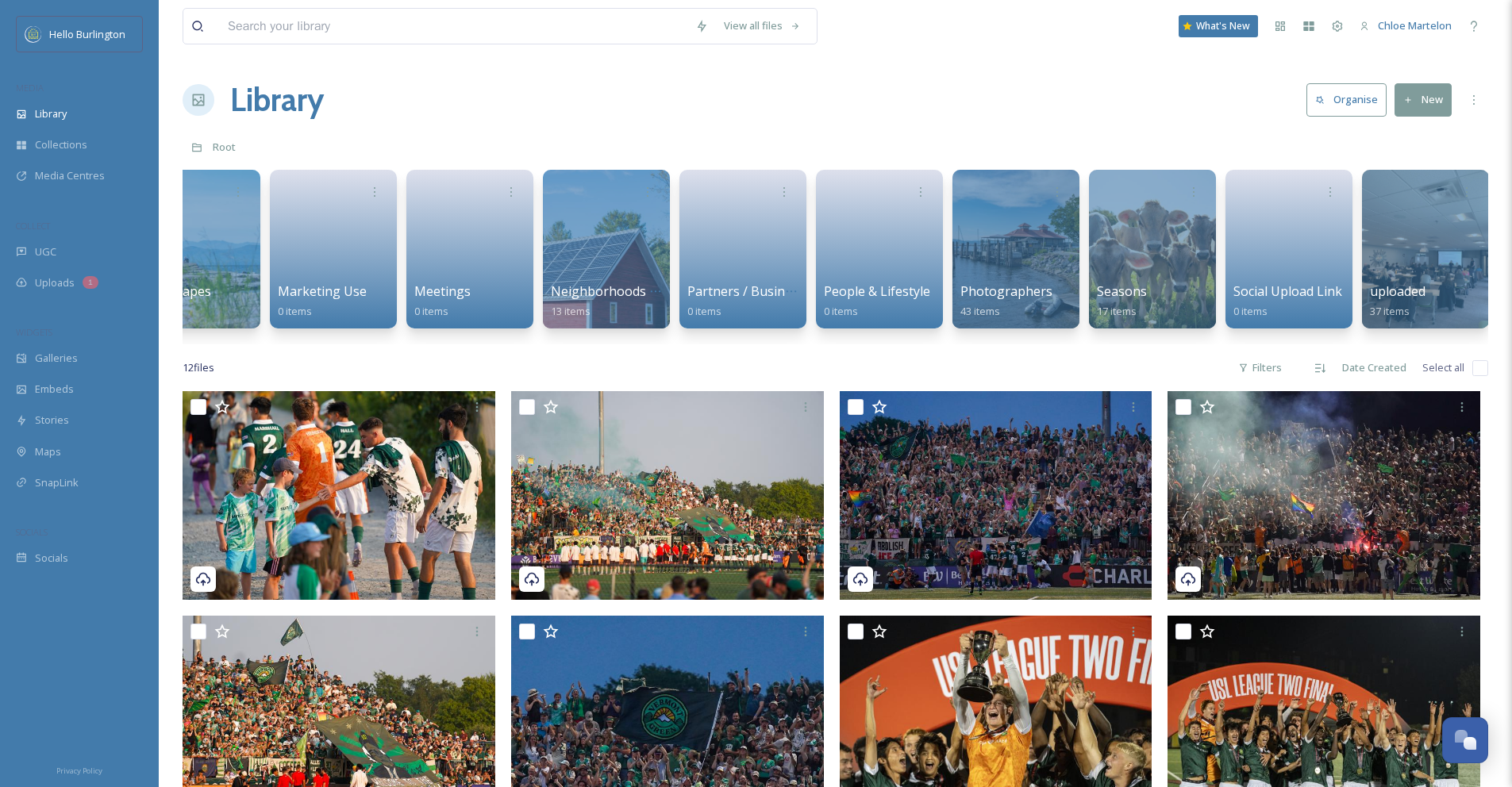 scroll, scrollTop: 0, scrollLeft: 3745, axis: horizontal 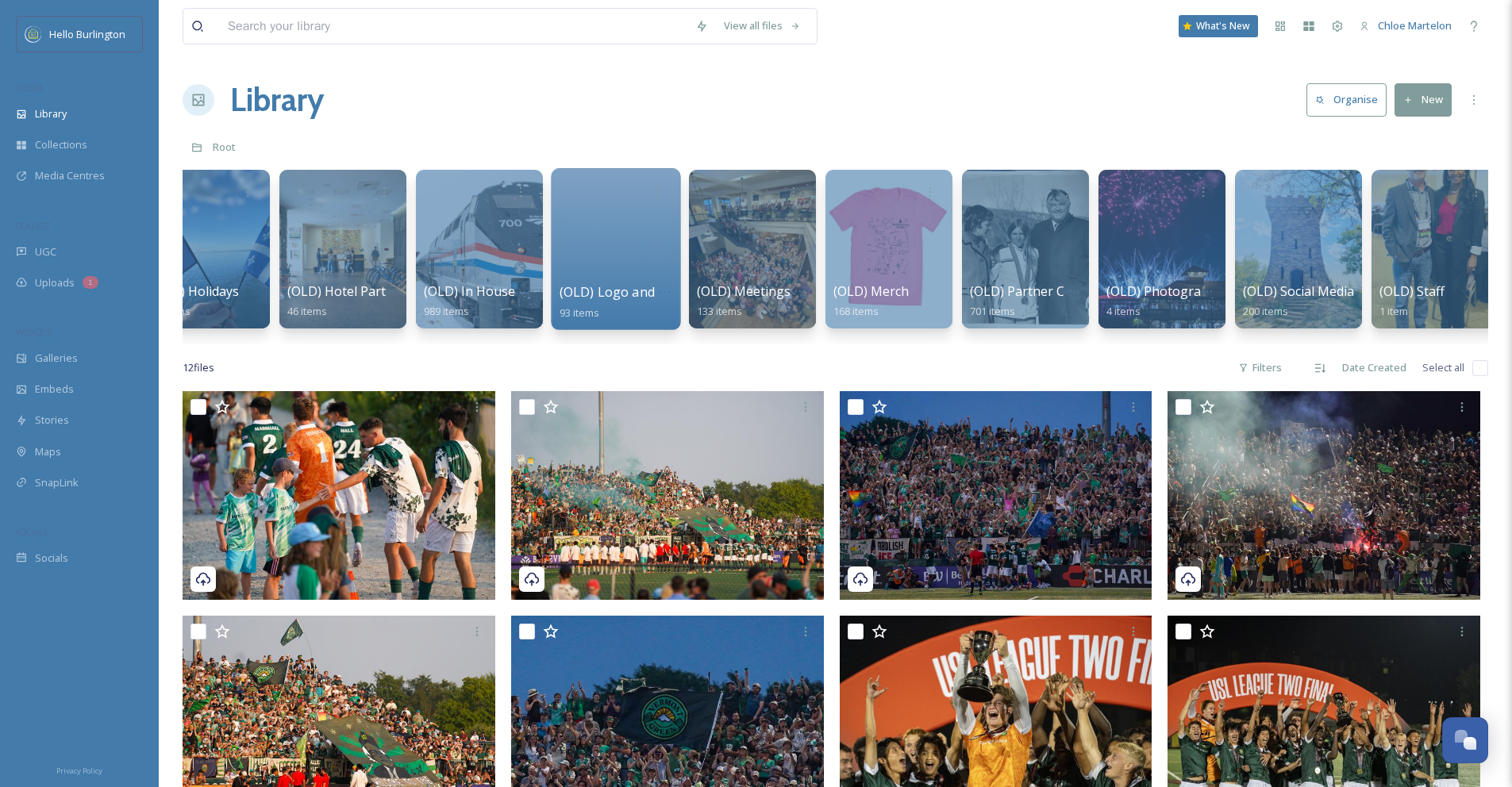 click at bounding box center [615, 249] 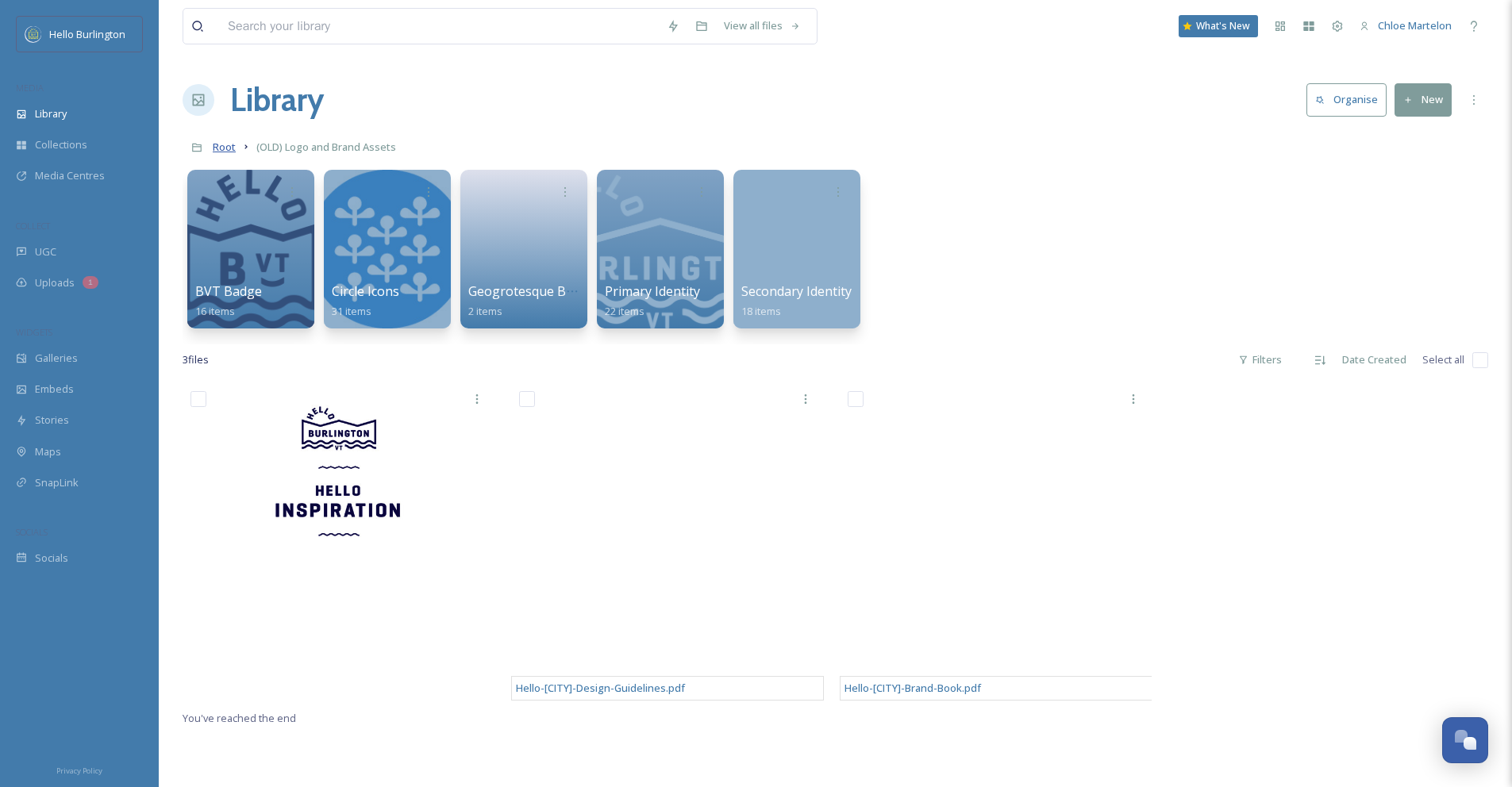click on "Root" at bounding box center [224, 147] 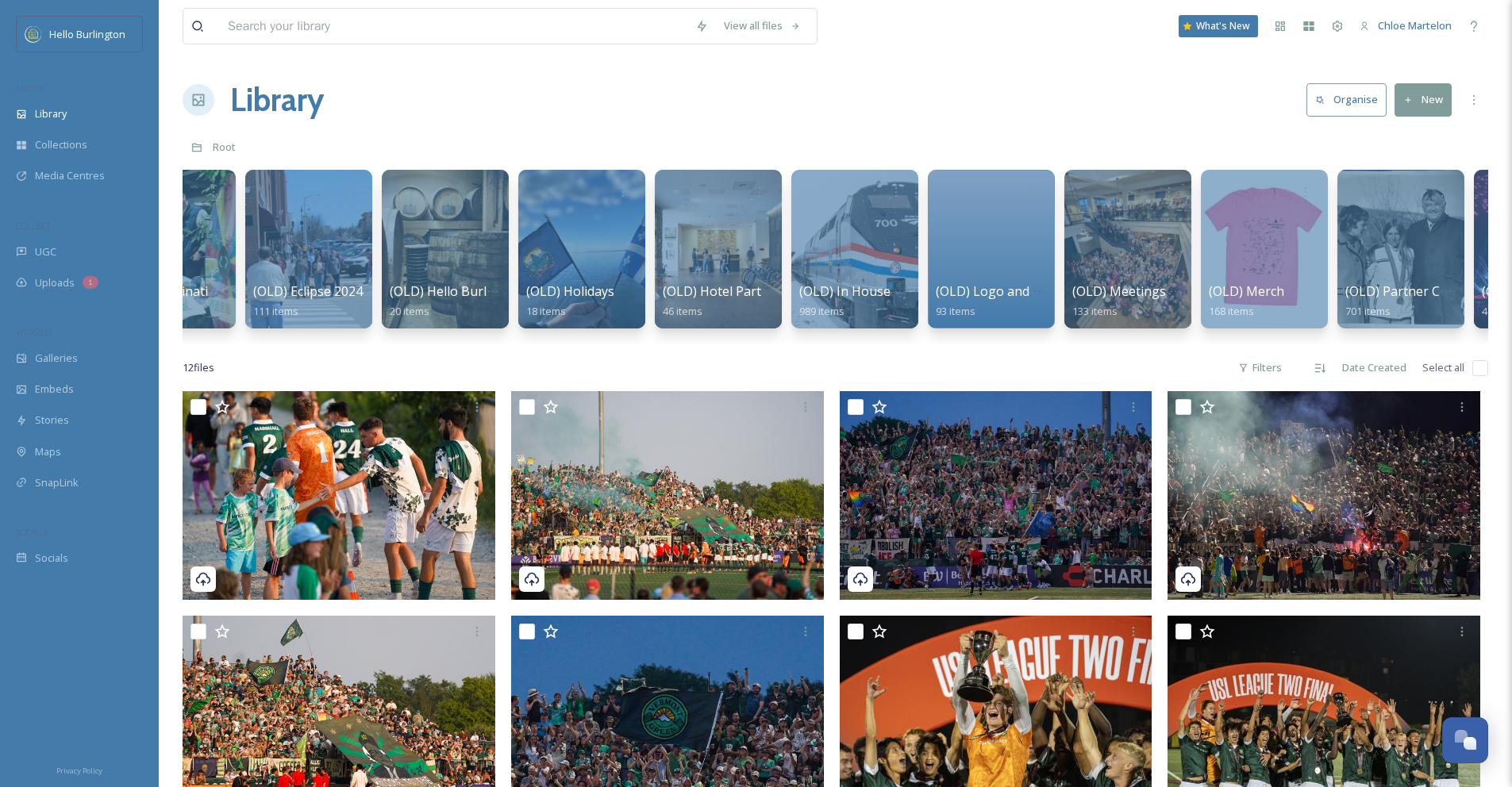 scroll, scrollTop: 0, scrollLeft: 807, axis: horizontal 